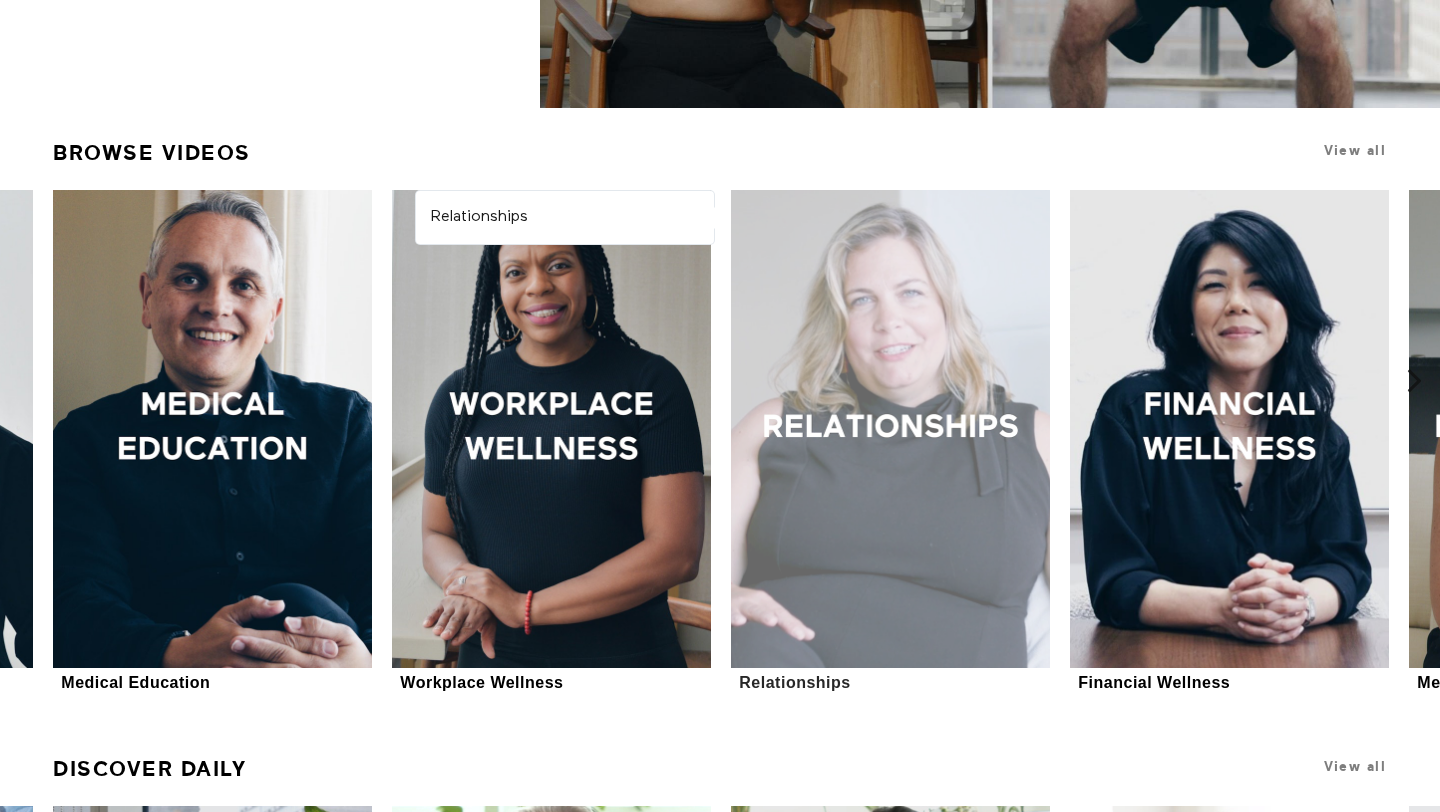 scroll, scrollTop: 588, scrollLeft: 0, axis: vertical 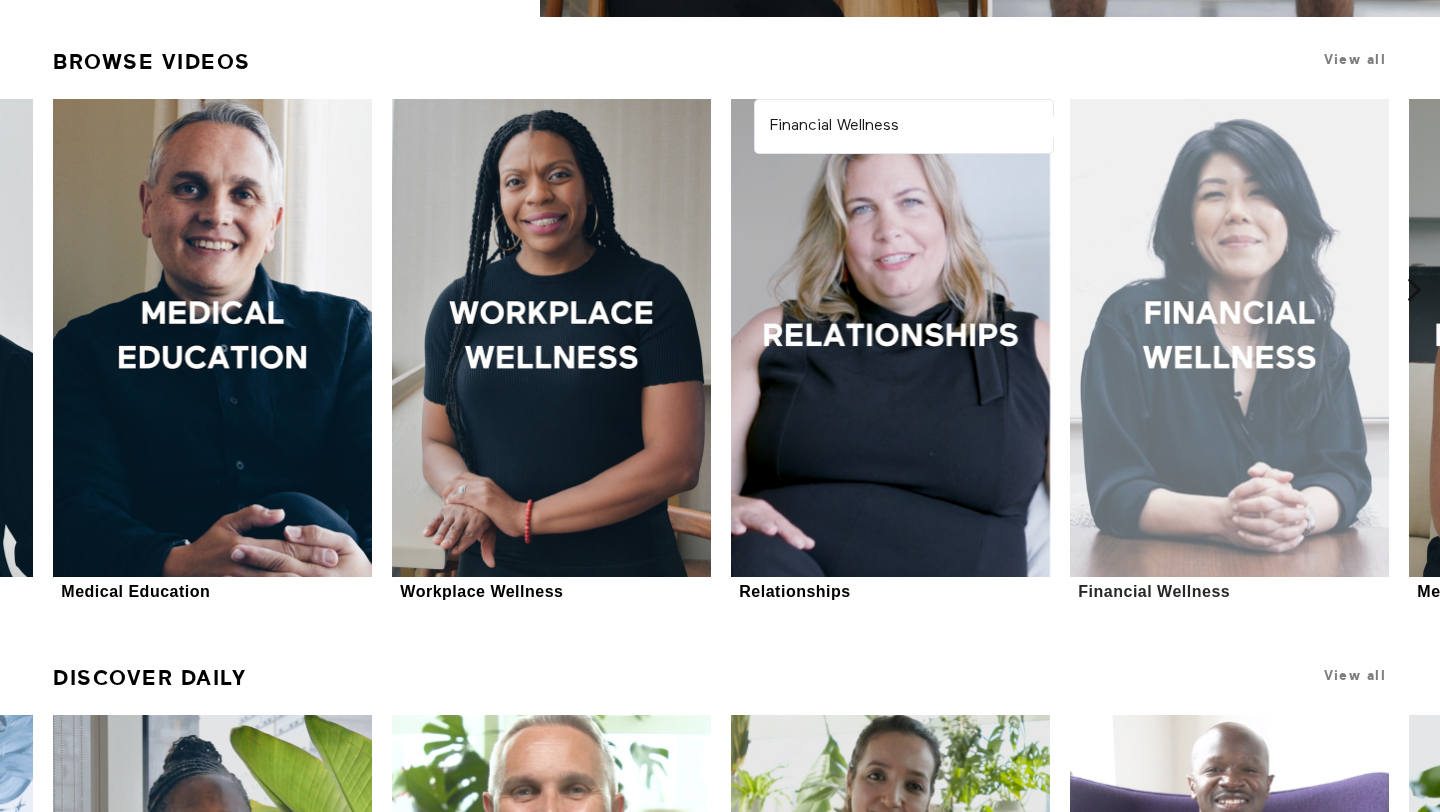 click at bounding box center [1229, 338] 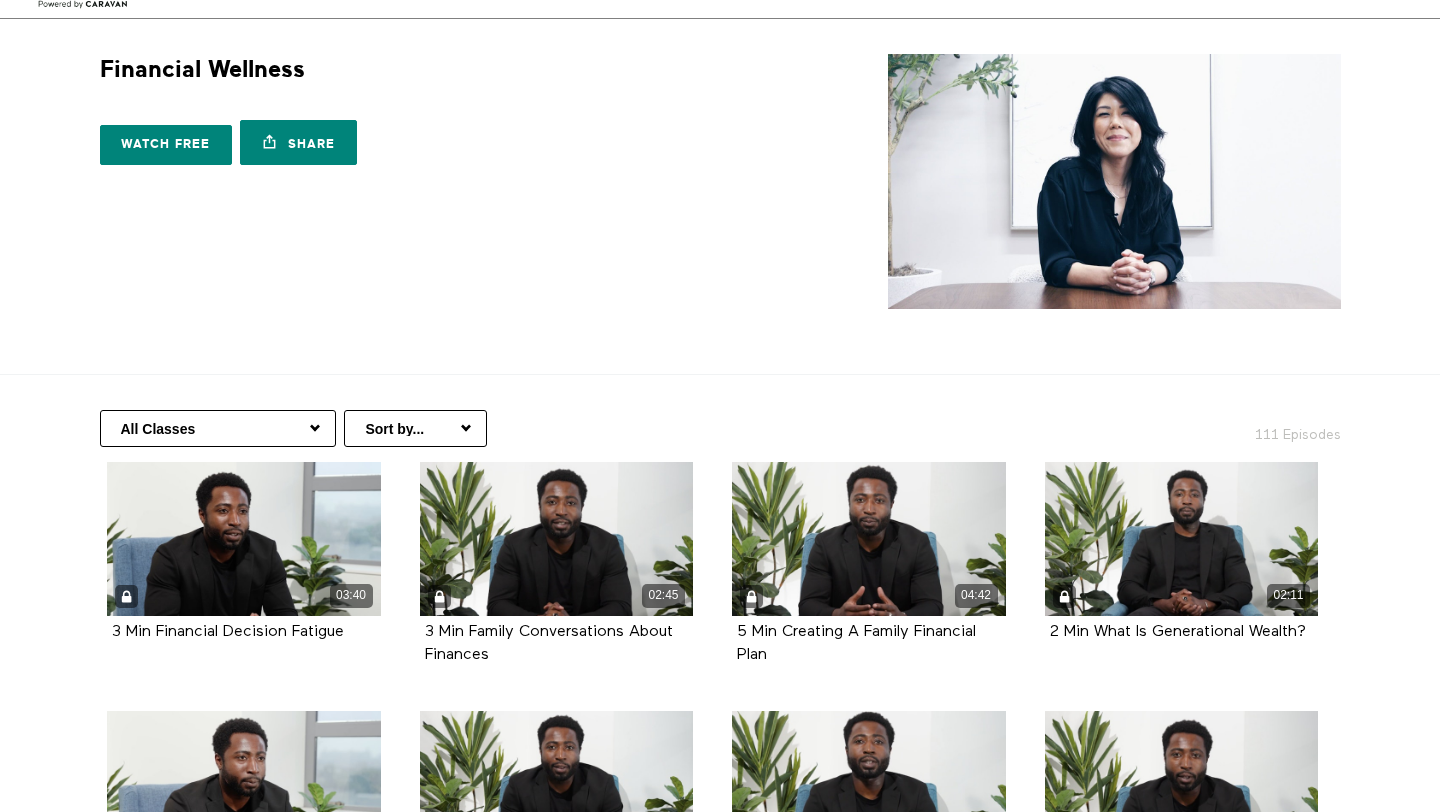 scroll, scrollTop: 207, scrollLeft: 0, axis: vertical 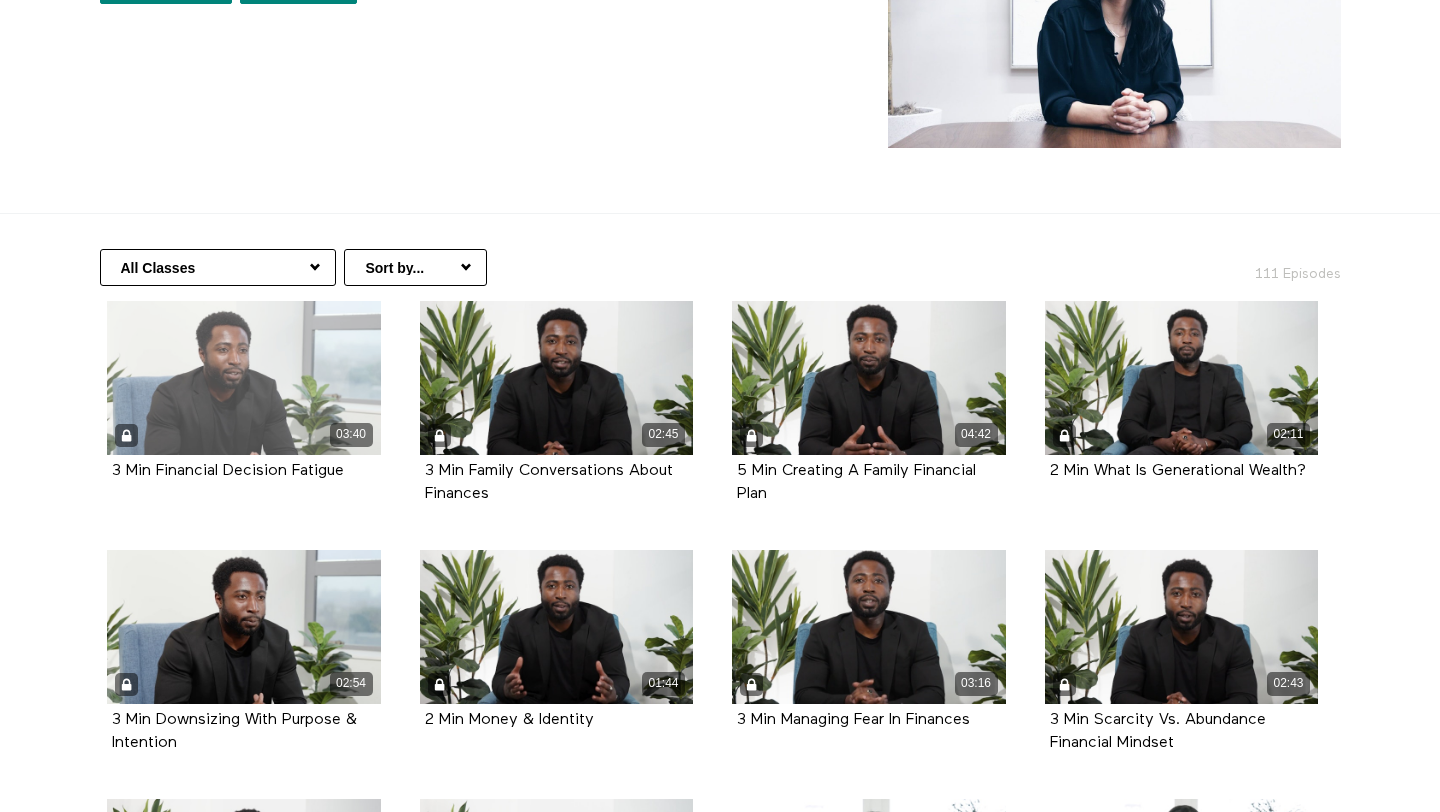 click on "03:40" at bounding box center [244, 378] 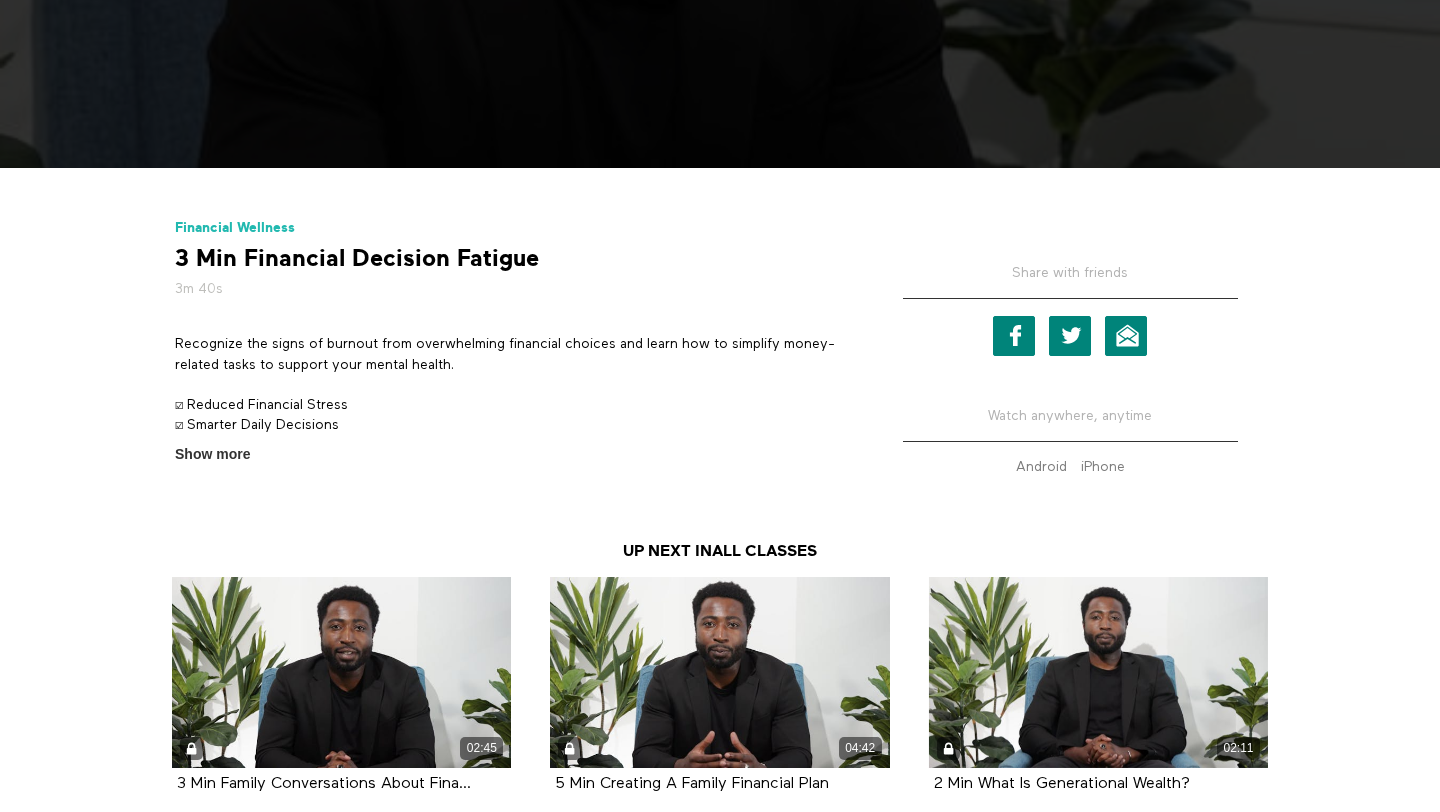 scroll, scrollTop: 546, scrollLeft: 0, axis: vertical 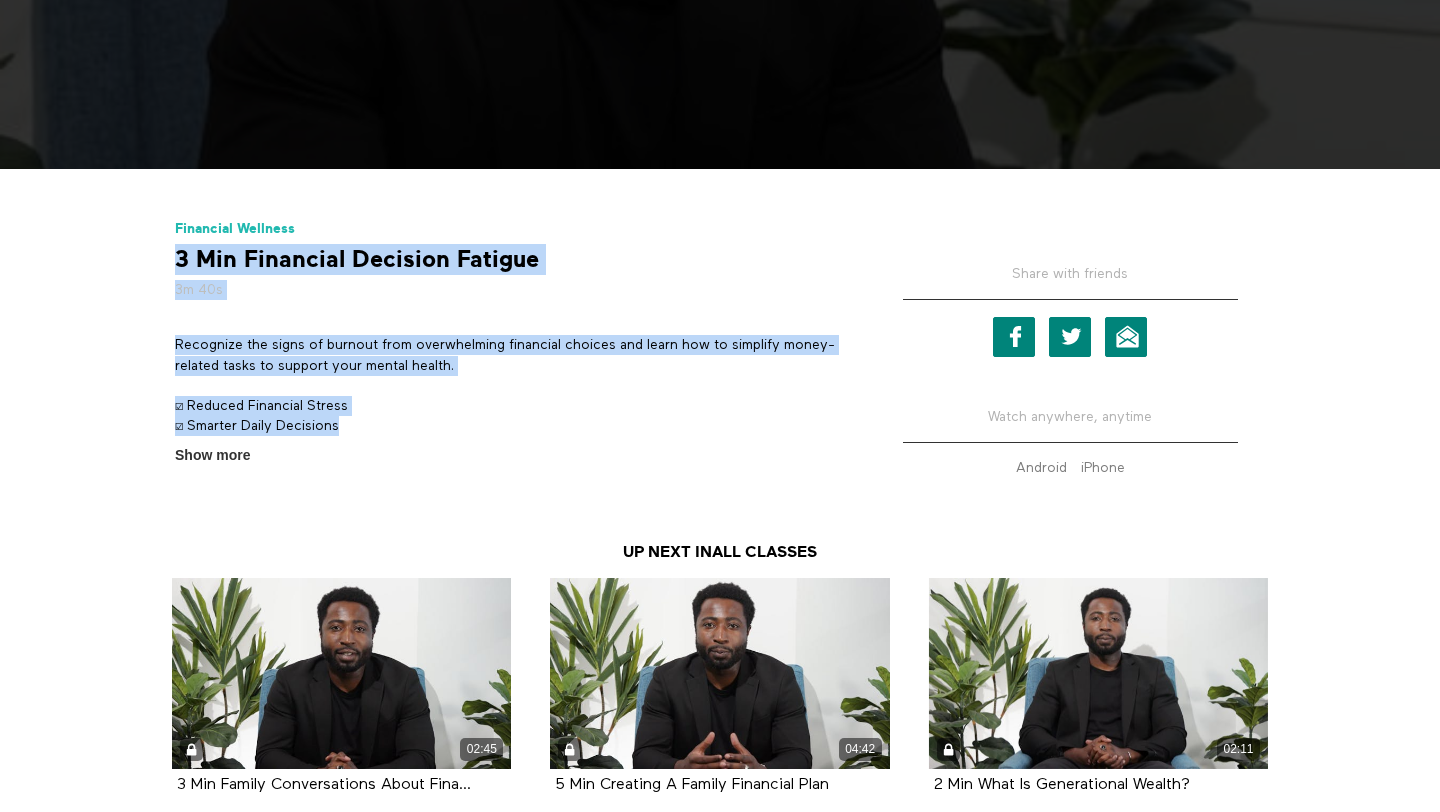 drag, startPoint x: 173, startPoint y: 253, endPoint x: 452, endPoint y: 421, distance: 325.6762 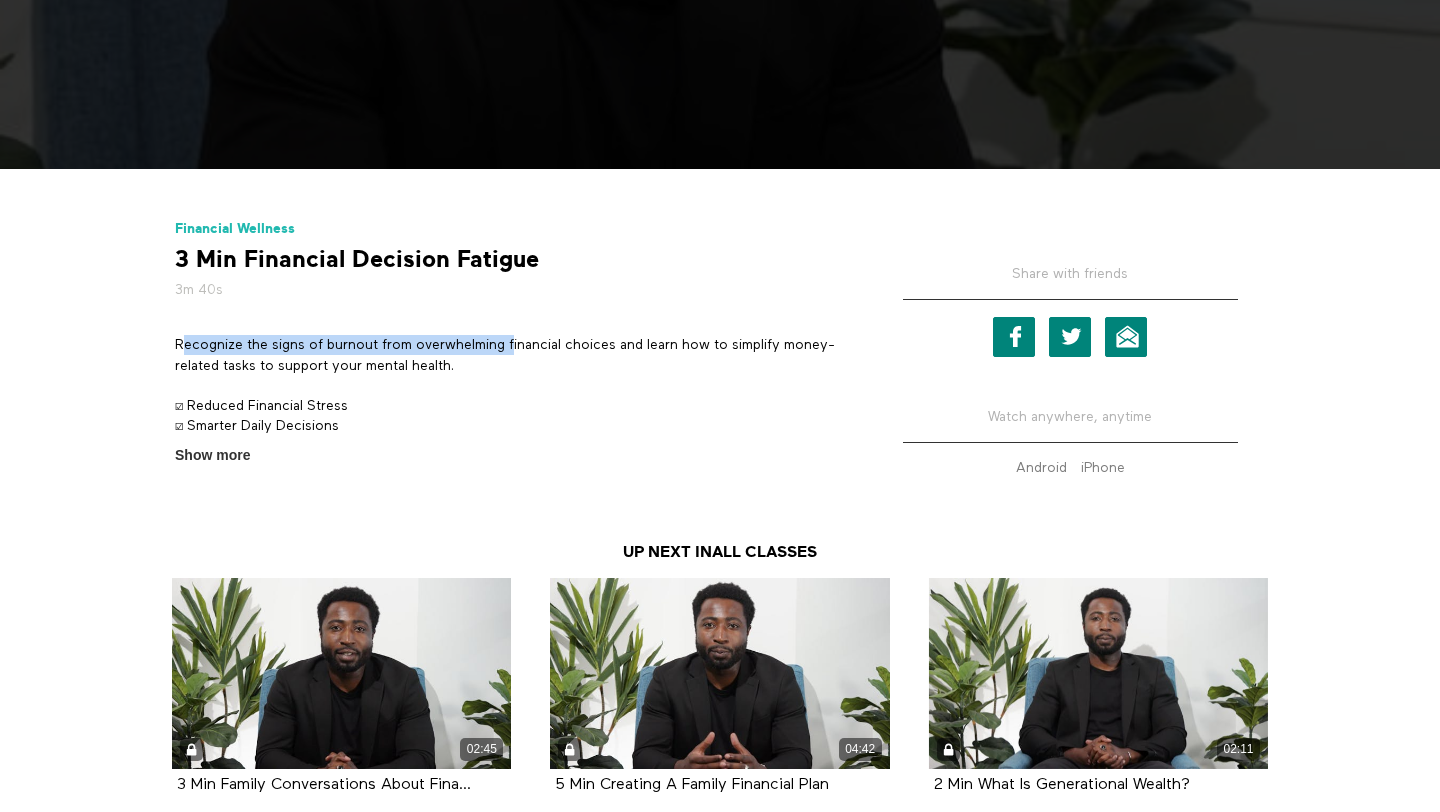 drag, startPoint x: 185, startPoint y: 345, endPoint x: 516, endPoint y: 352, distance: 331.074 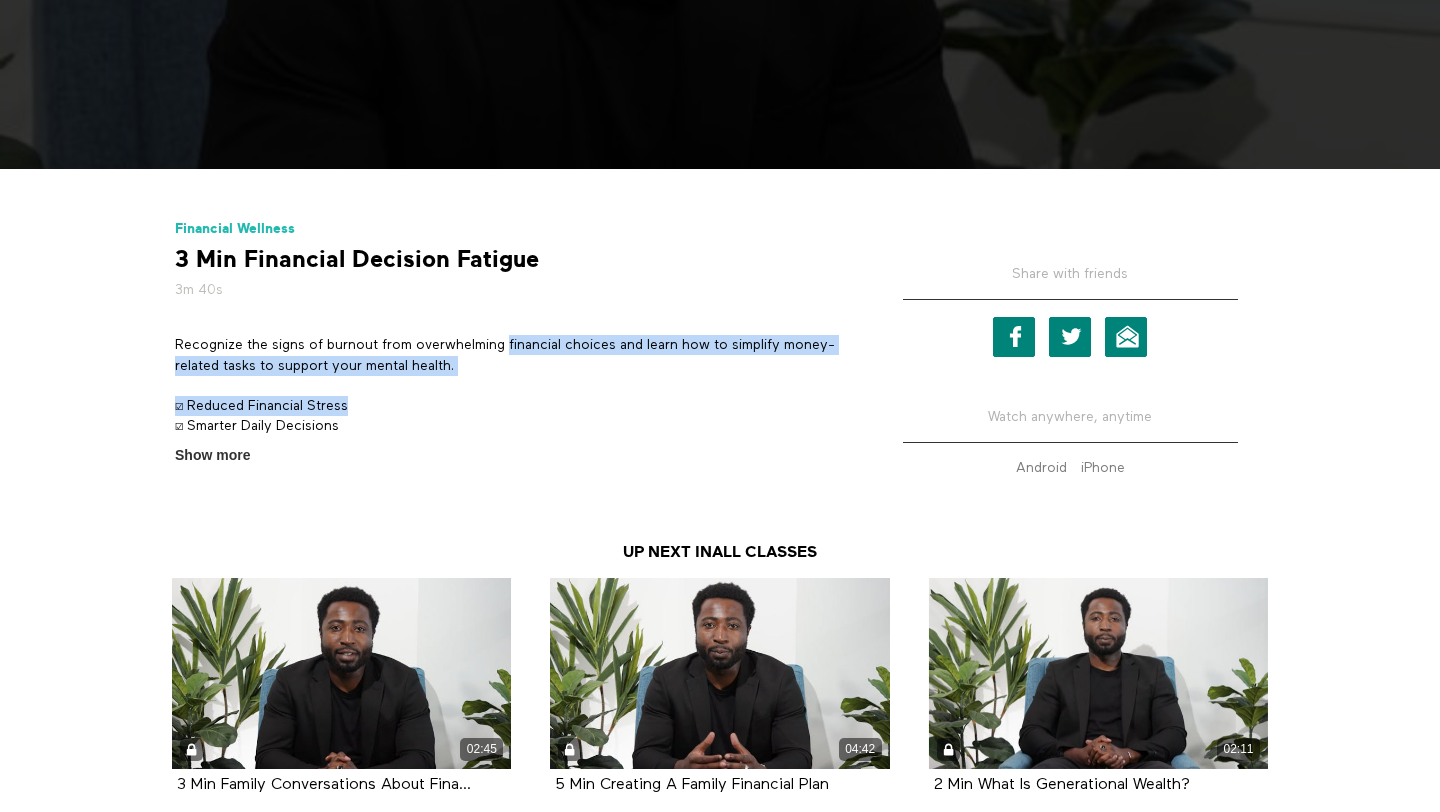 drag, startPoint x: 511, startPoint y: 342, endPoint x: 817, endPoint y: 416, distance: 314.8206 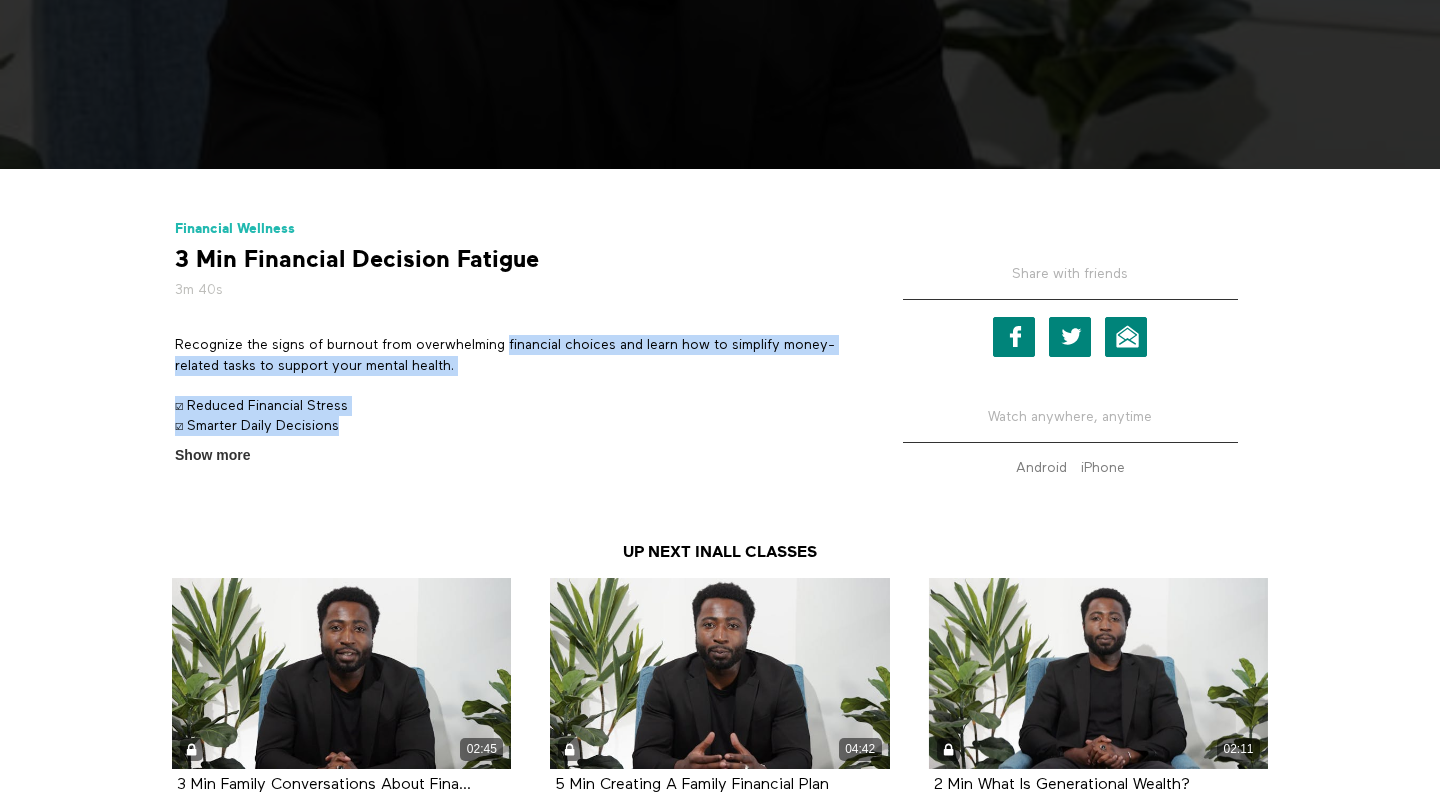 click on "☑ Reduced Financial Stress
☑ Smarter Daily Decisions
☑ Strengthened Mental Clarity" at bounding box center [510, 426] 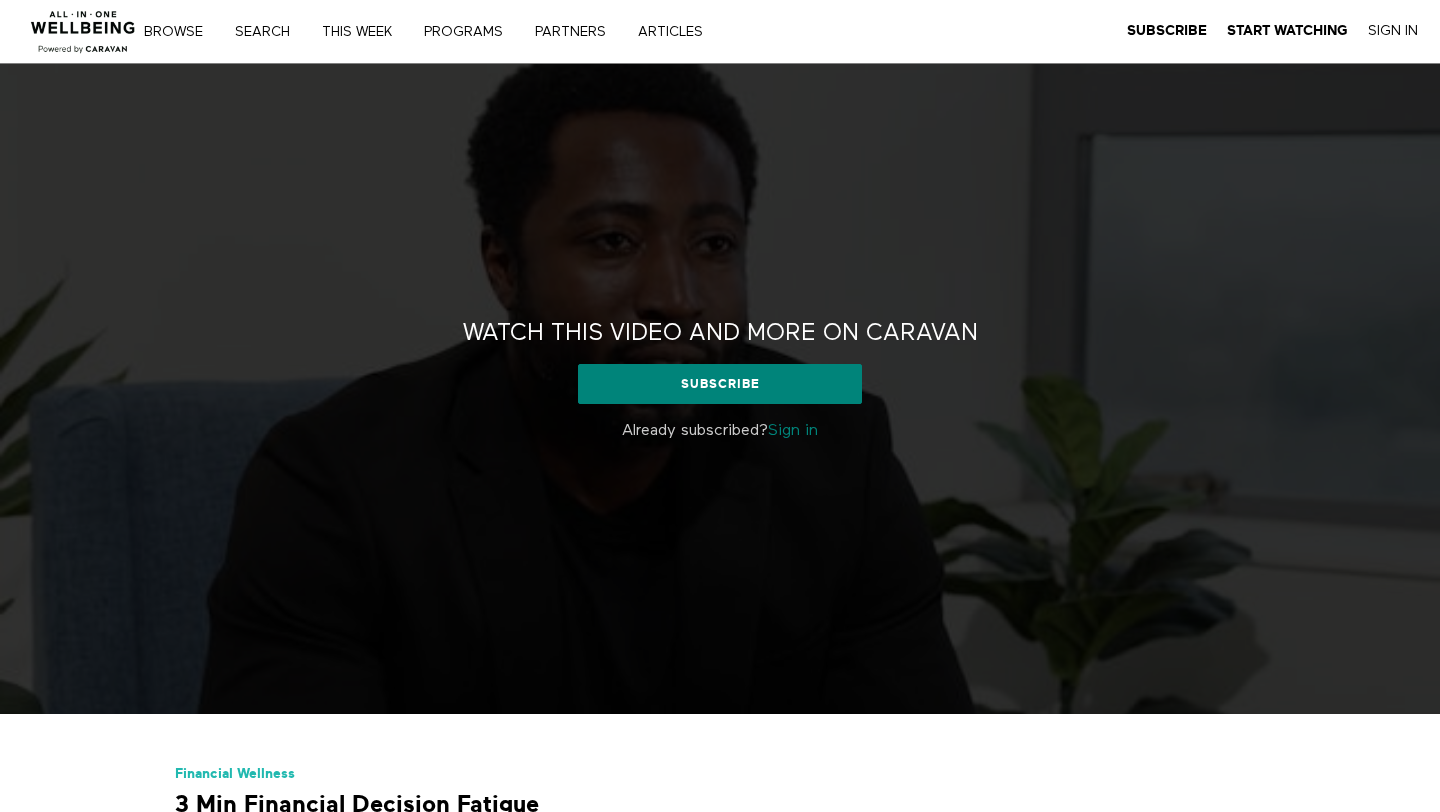 scroll, scrollTop: 0, scrollLeft: 0, axis: both 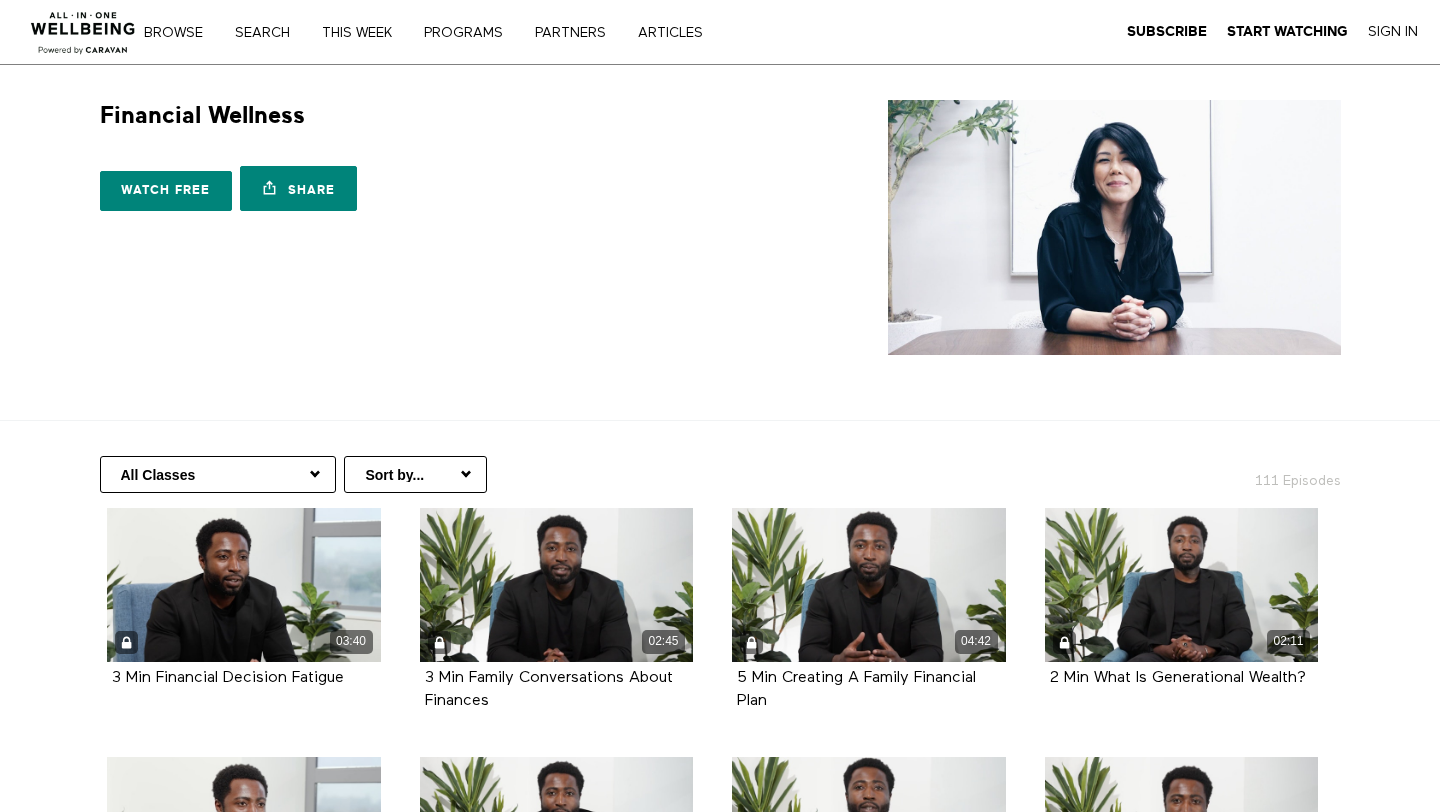 click on "Financial Wellness" at bounding box center [202, 115] 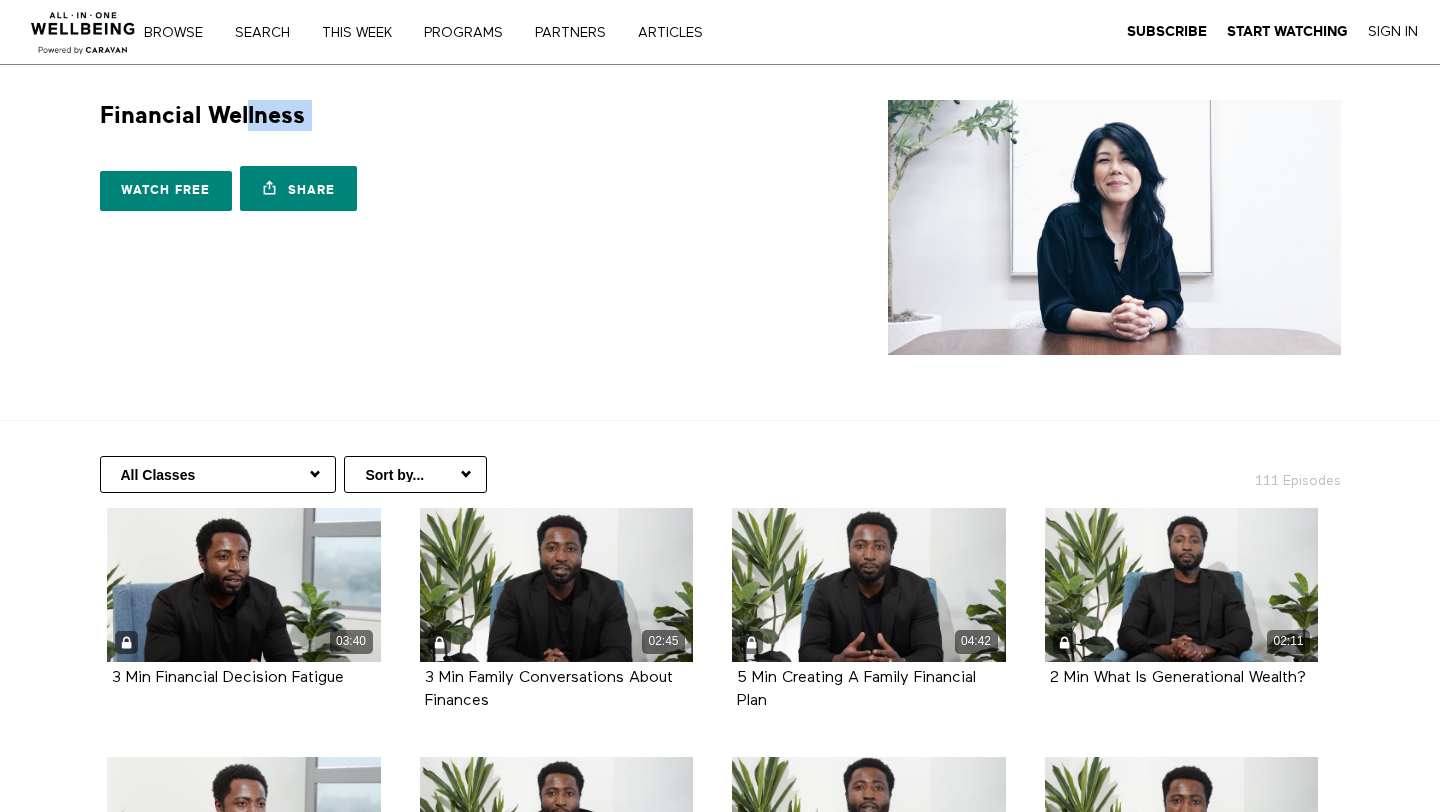 click on "Financial Wellness" at bounding box center [202, 115] 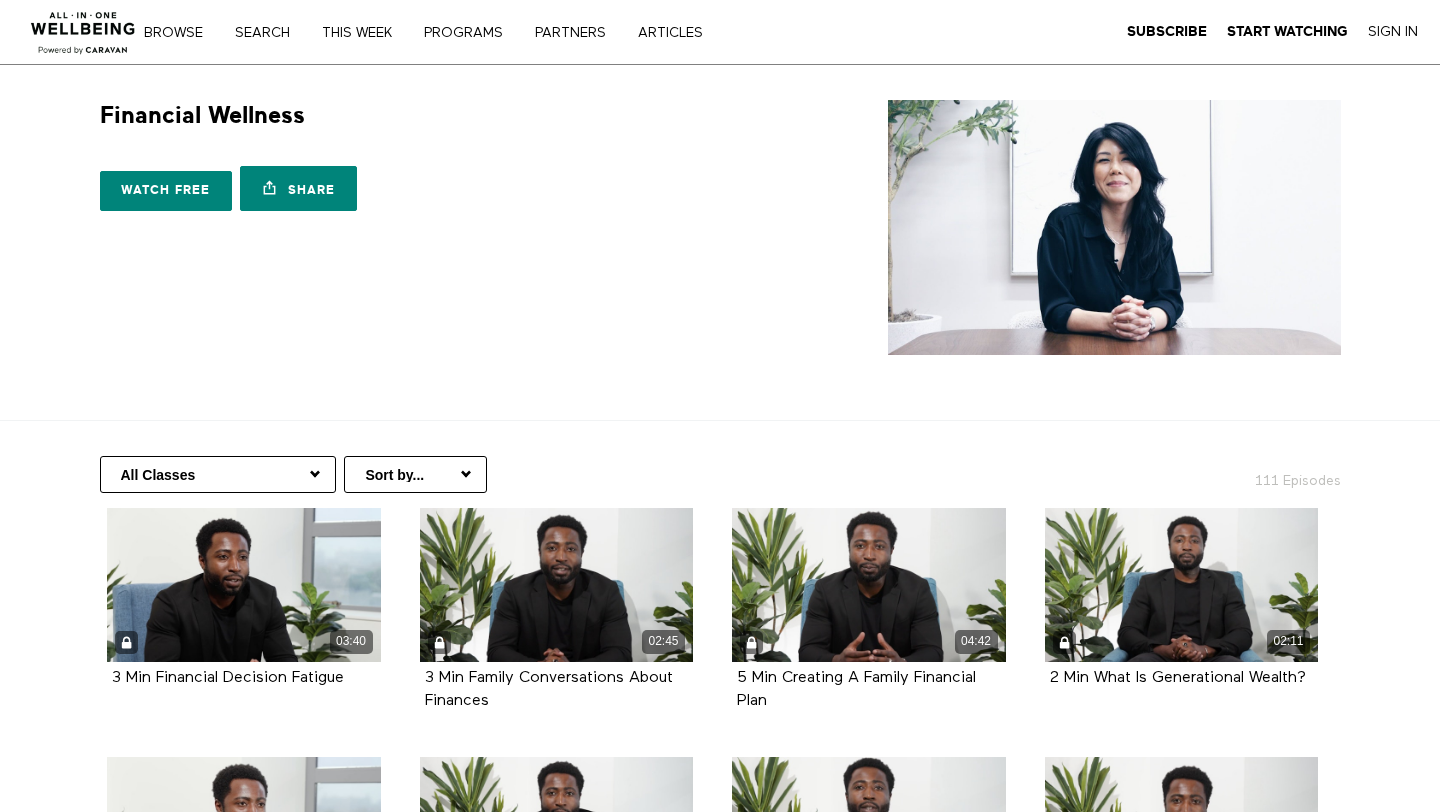 click on "Financial Wellness
11 Seasons
Watch free
Share
Share with your friends
https://app.allinonewellbeing.com/financial-wellness-2" at bounding box center [400, 160] 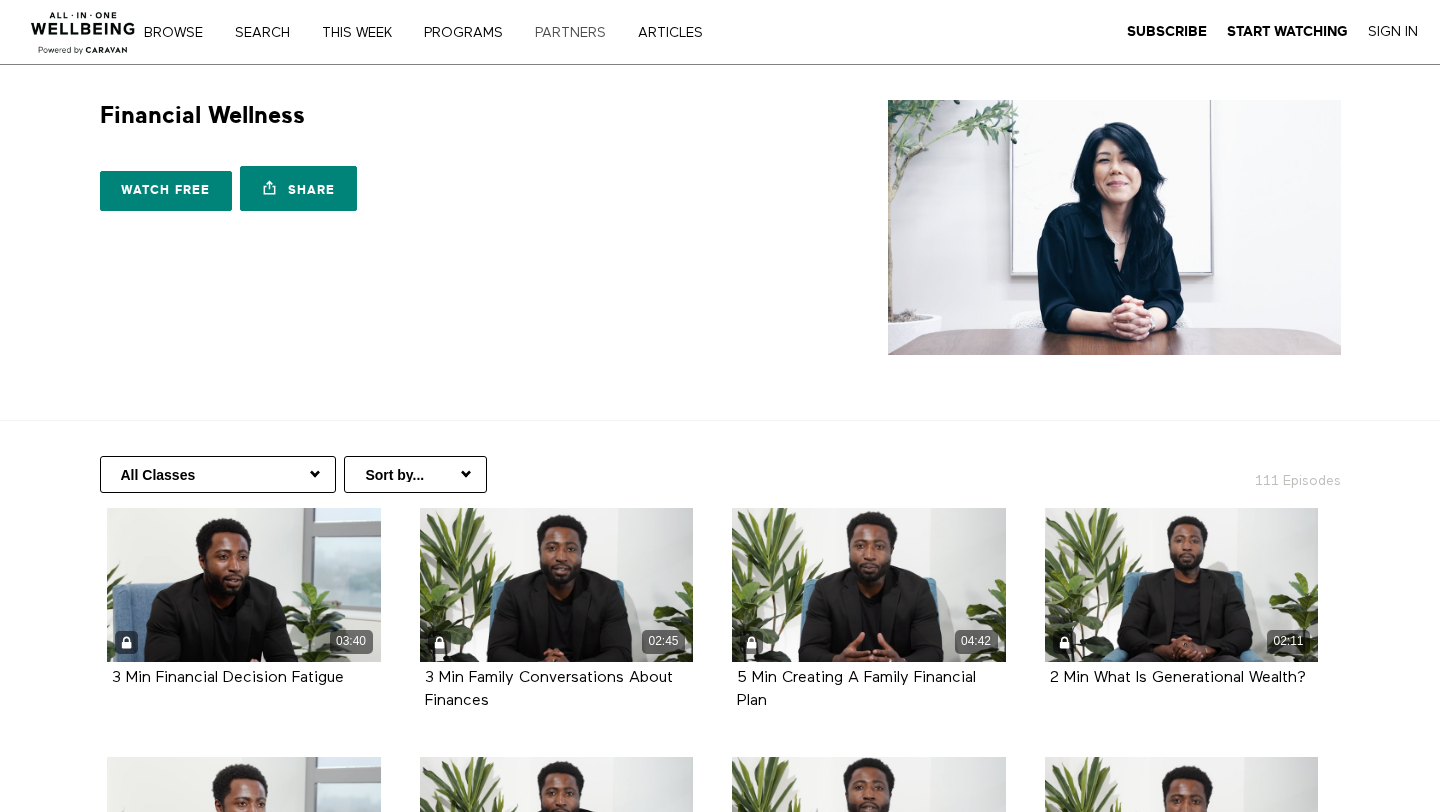 click on "PARTNERS" at bounding box center (577, 33) 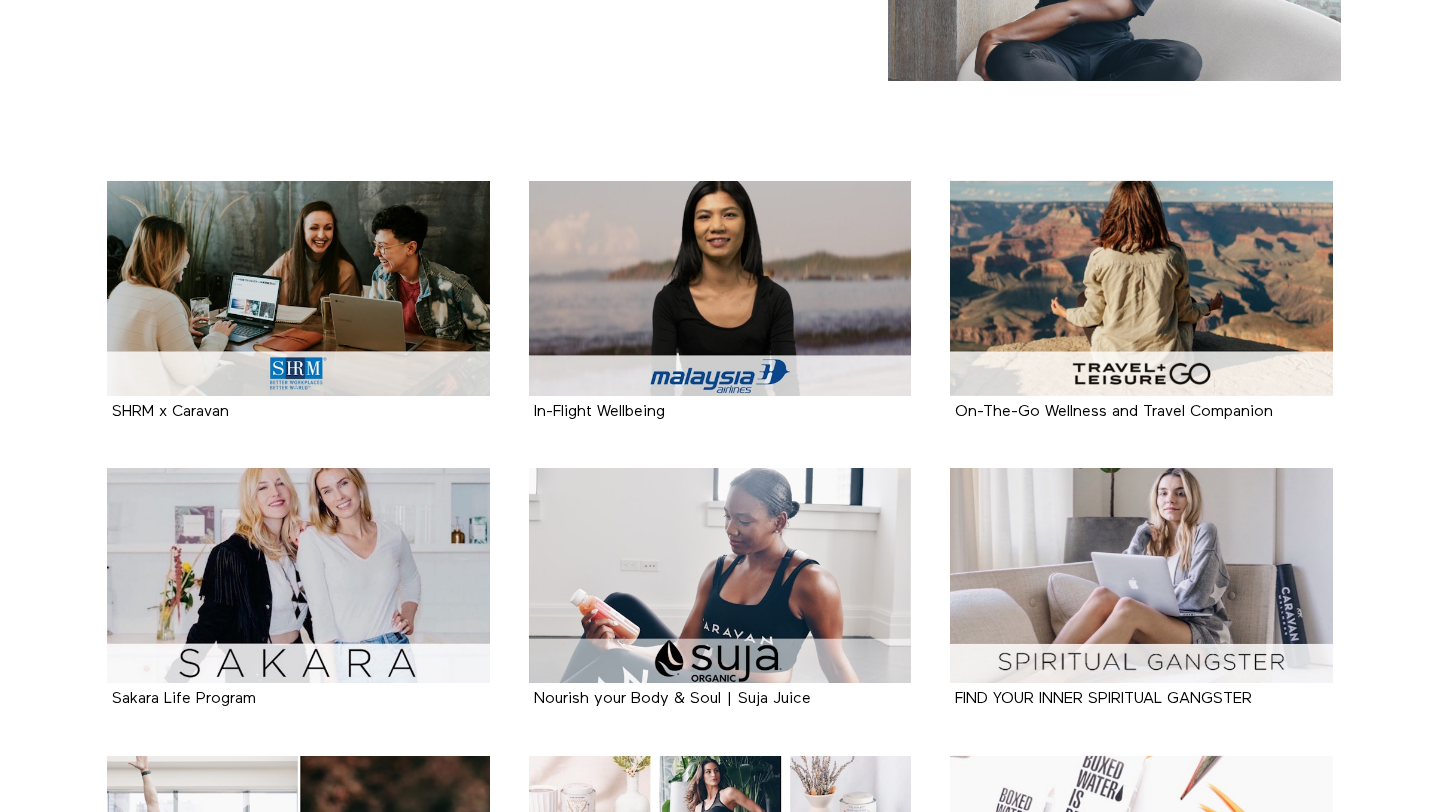 scroll, scrollTop: 262, scrollLeft: 0, axis: vertical 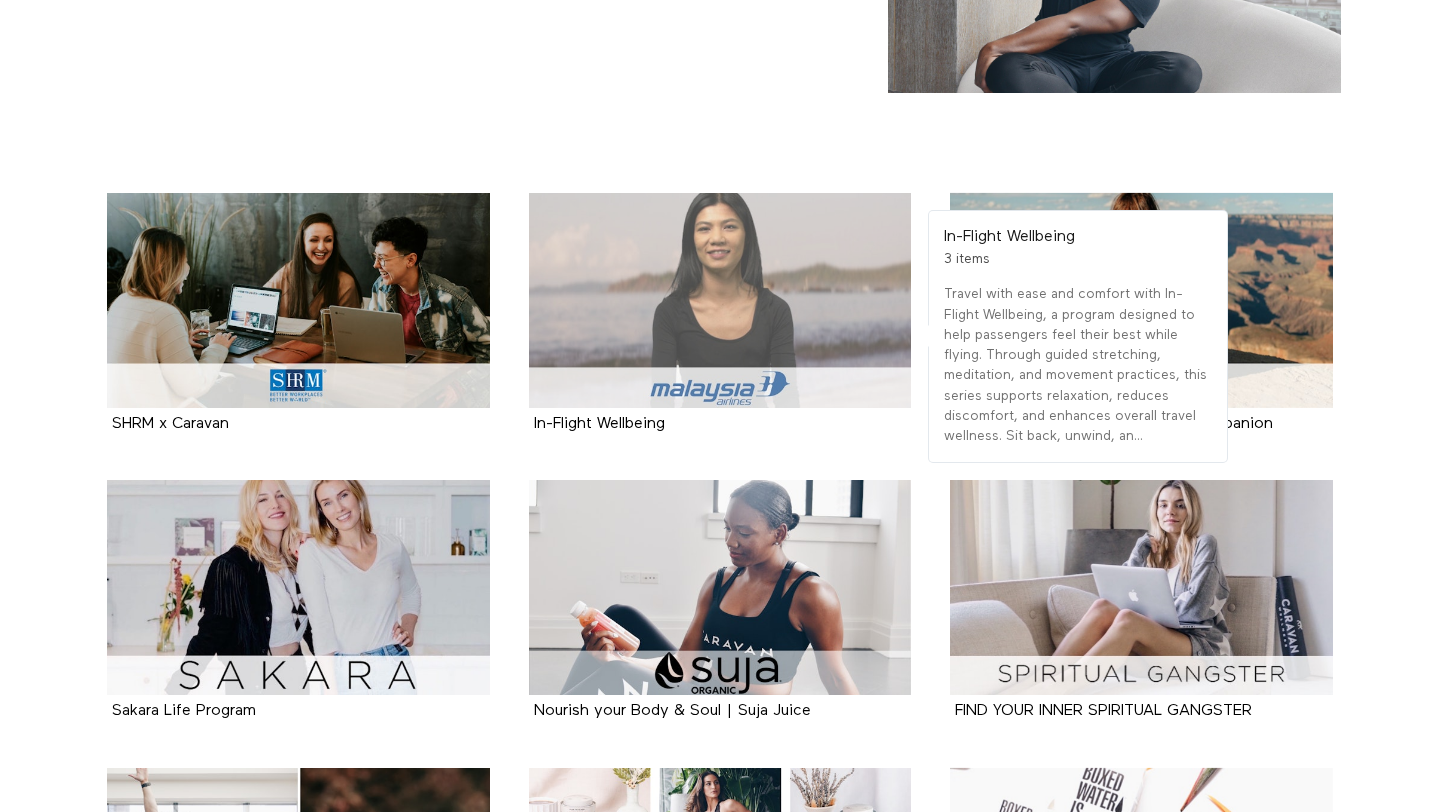 click at bounding box center [720, 300] 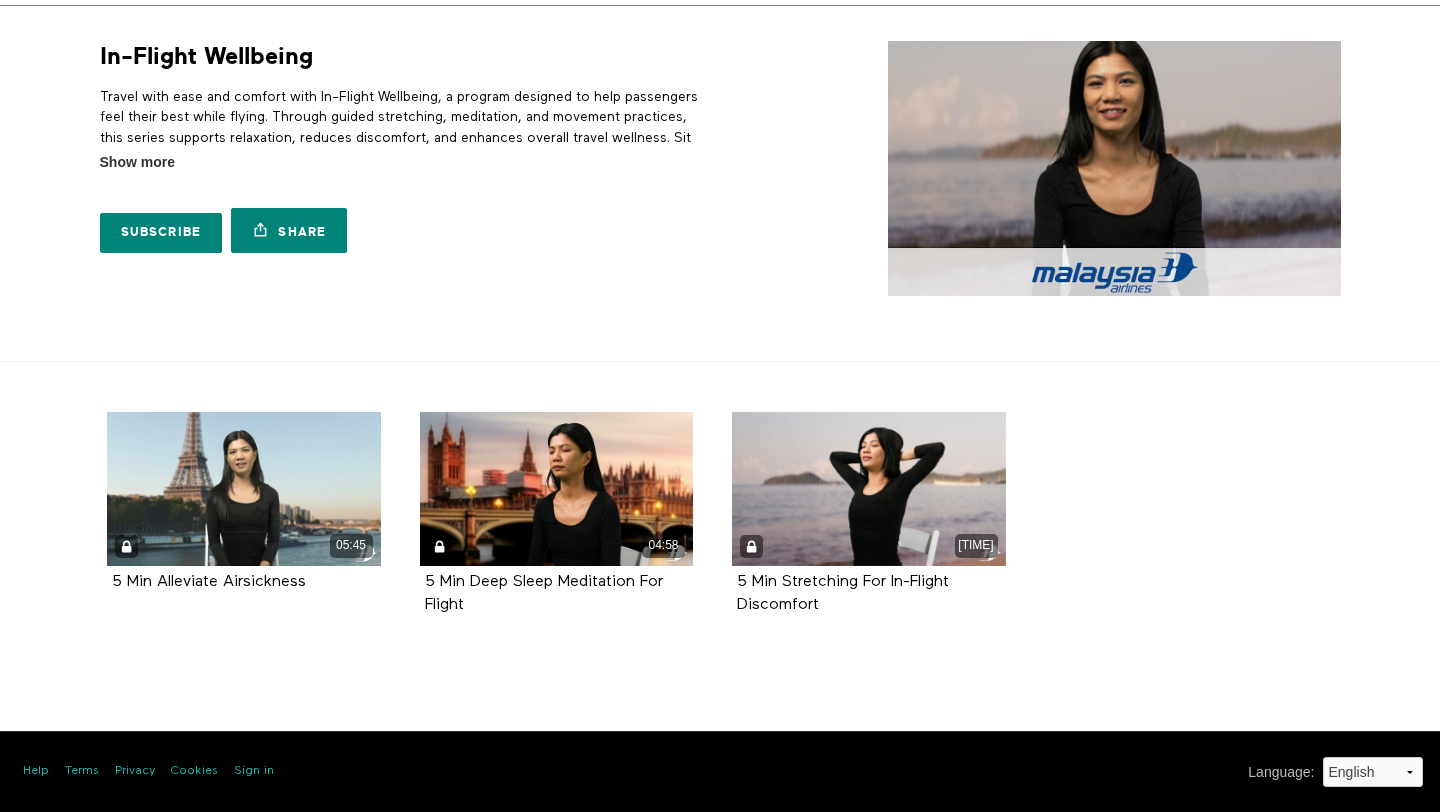 scroll, scrollTop: 0, scrollLeft: 0, axis: both 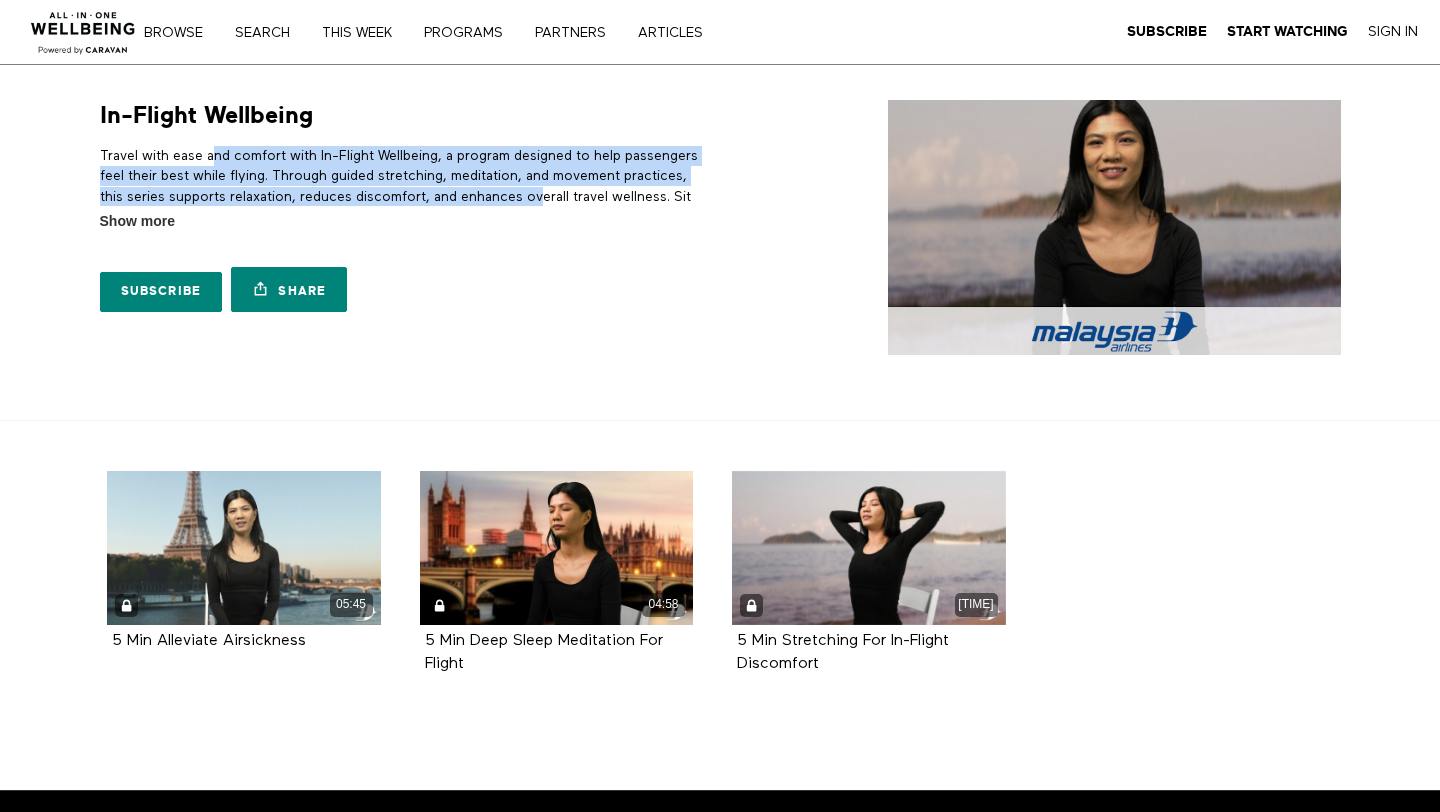 drag, startPoint x: 213, startPoint y: 158, endPoint x: 543, endPoint y: 204, distance: 333.19064 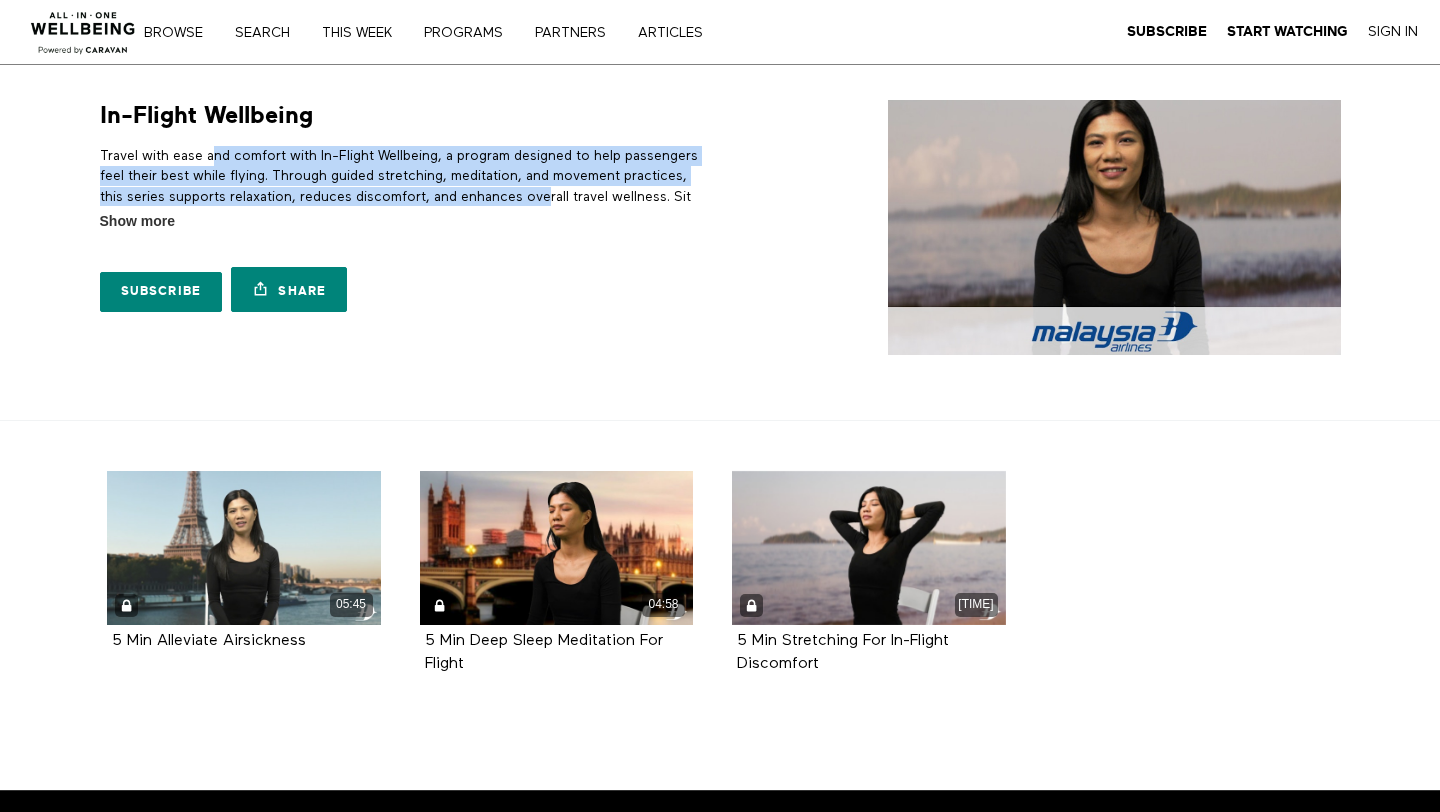 click on "Travel with ease and comfort with In-Flight Wellbeing, a program designed to help passengers feel their best while flying. Through guided stretching, meditation, and movement practices, this series supports relaxation, reduces discomfort, and enhances overall travel wellness. Sit back, unwind, and enjoy a more comfortable journey!" at bounding box center (406, 186) 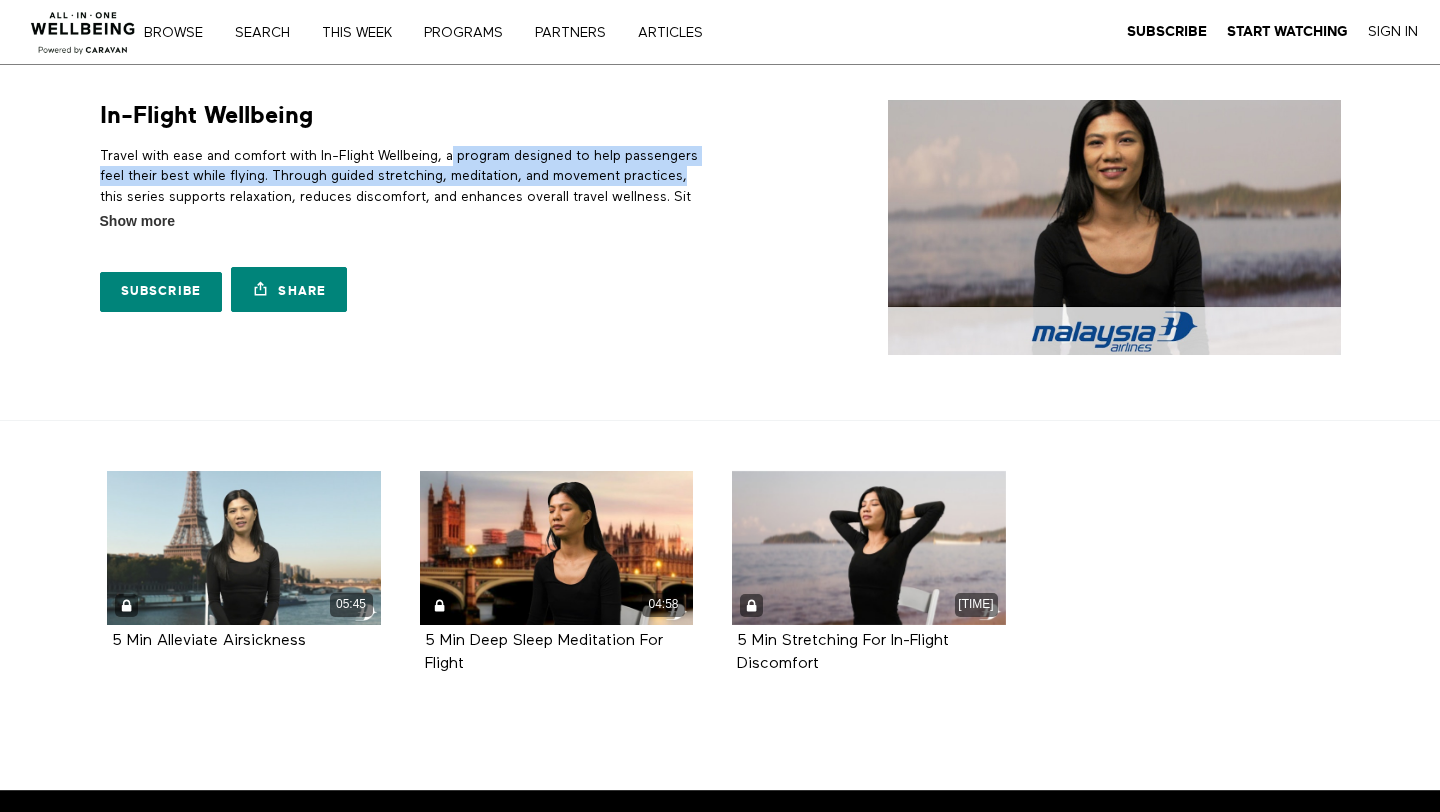 drag, startPoint x: 453, startPoint y: 152, endPoint x: 753, endPoint y: 168, distance: 300.42636 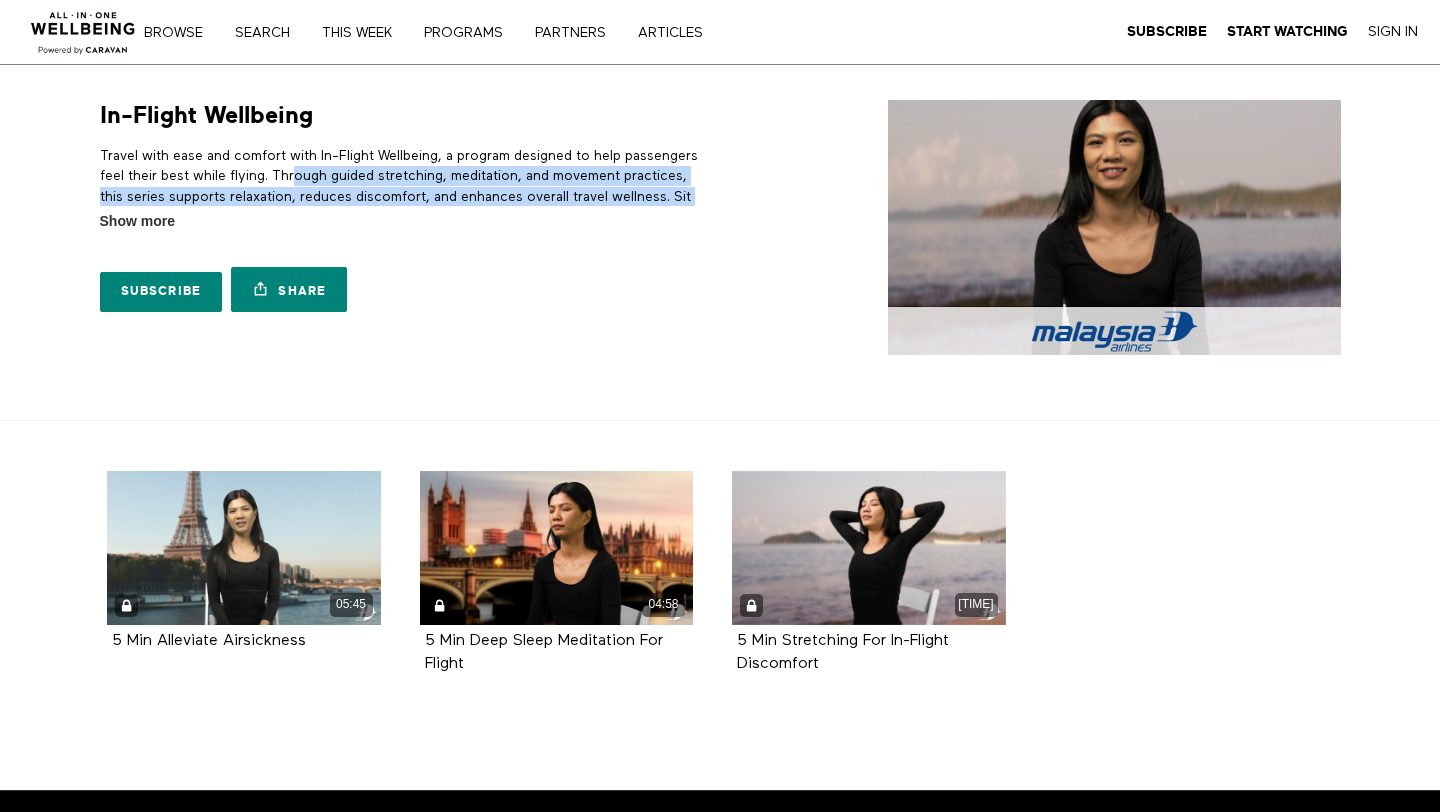 drag, startPoint x: 296, startPoint y: 173, endPoint x: 730, endPoint y: 208, distance: 435.409 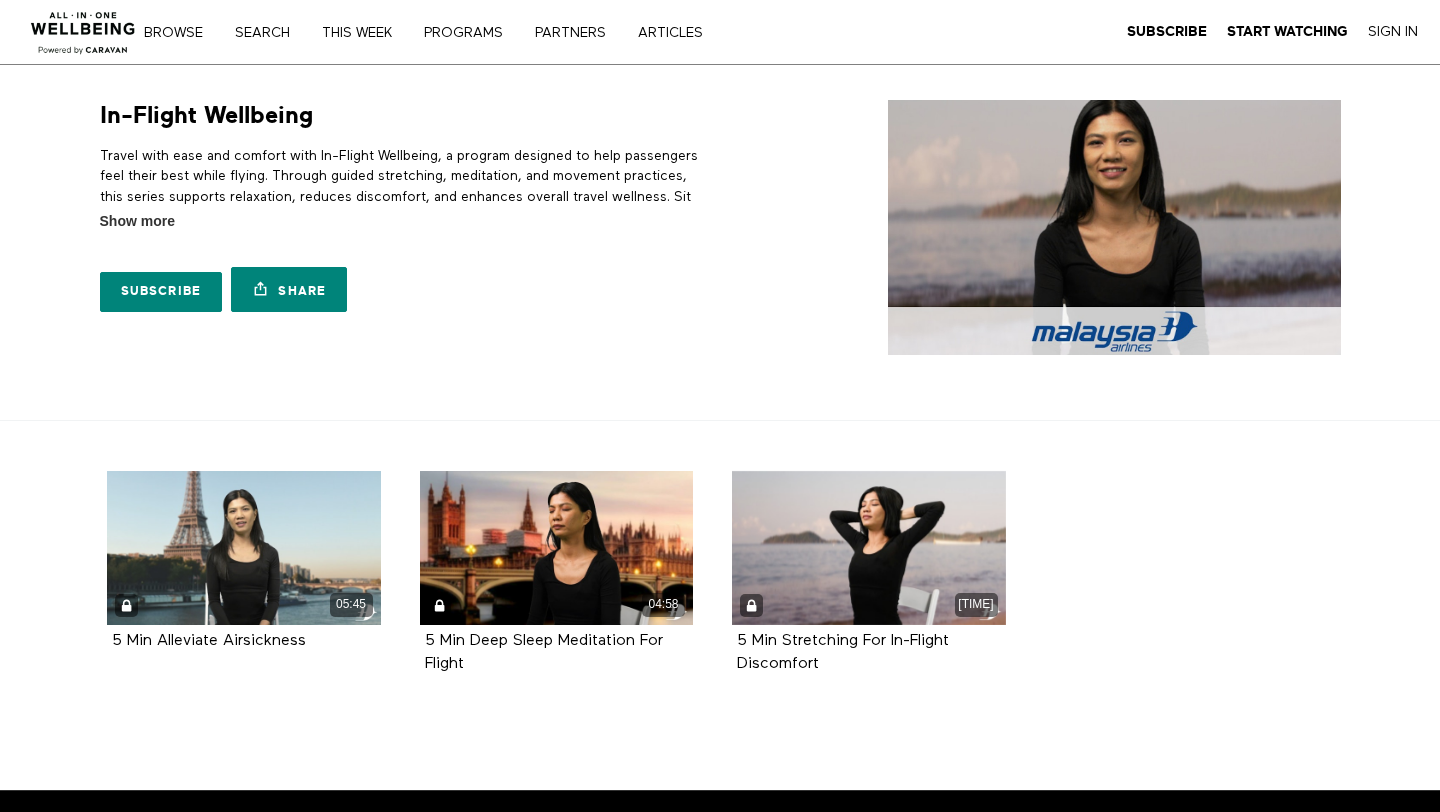 click on "Show more" at bounding box center [137, 221] 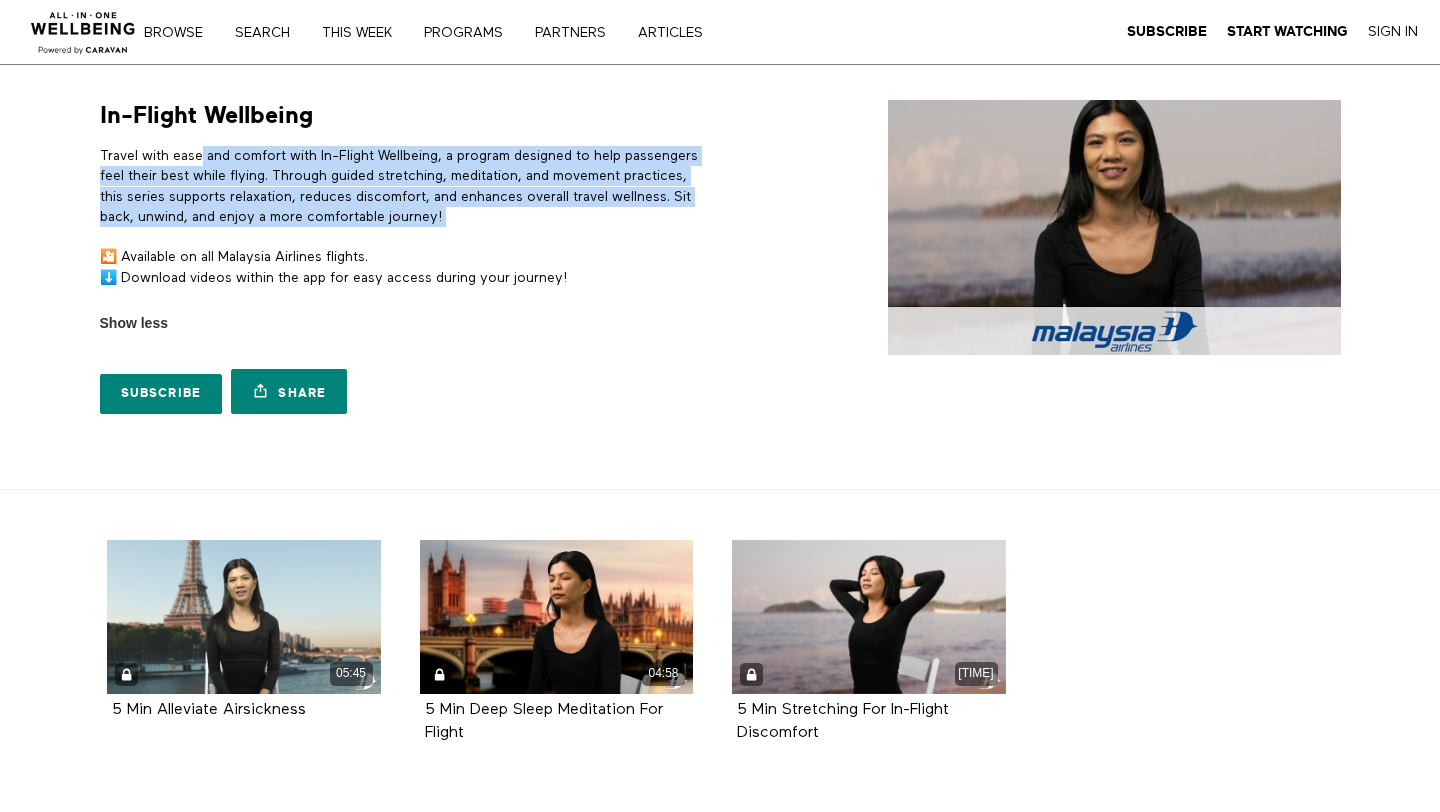 drag, startPoint x: 202, startPoint y: 154, endPoint x: 350, endPoint y: 230, distance: 166.37308 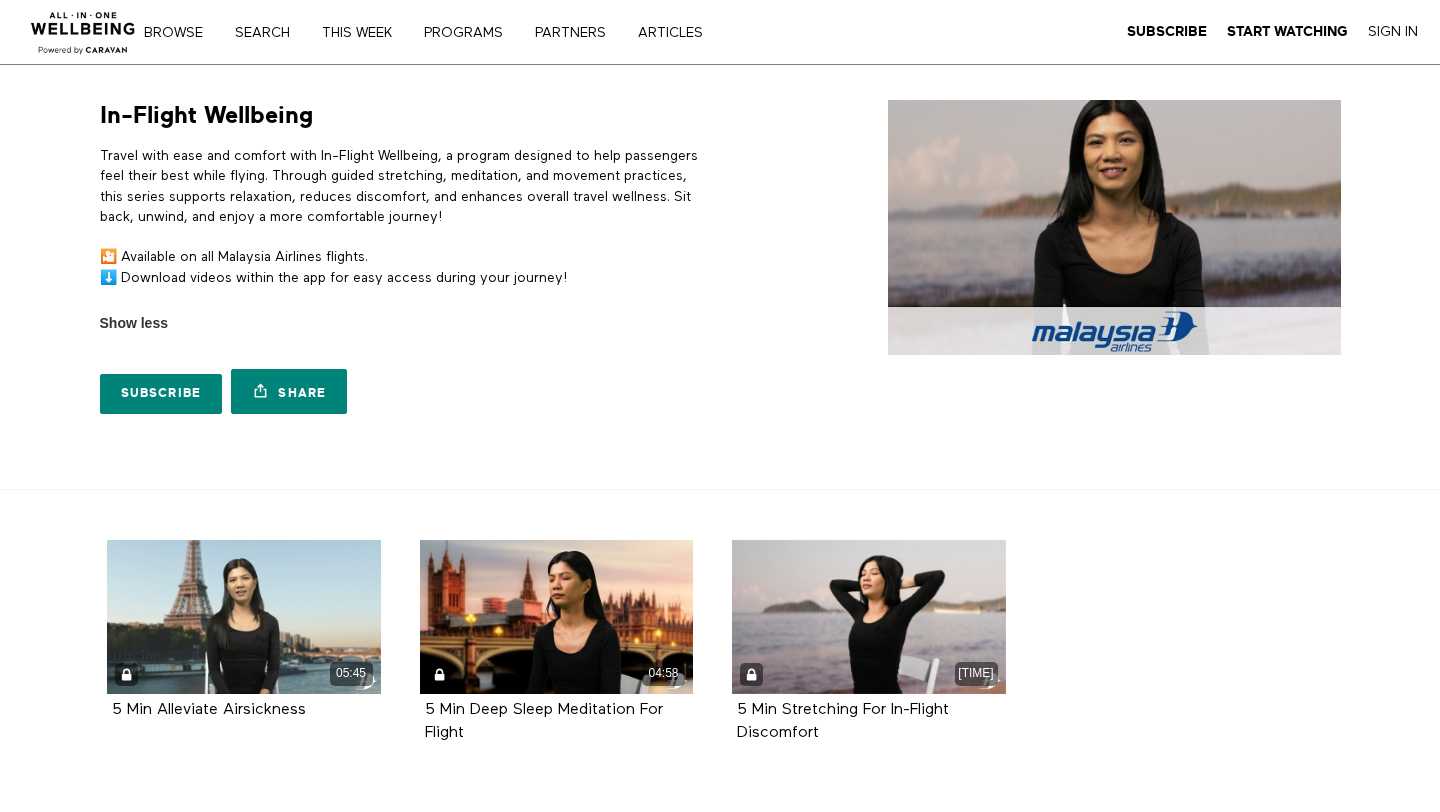 click on "Travel with ease and comfort with In-Flight Wellbeing, a program designed to help passengers feel their best while flying. Through guided stretching, meditation, and movement practices, this series supports relaxation, reduces discomfort, and enhances overall travel wellness. Sit back, unwind, and enjoy a more comfortable journey!" at bounding box center [406, 186] 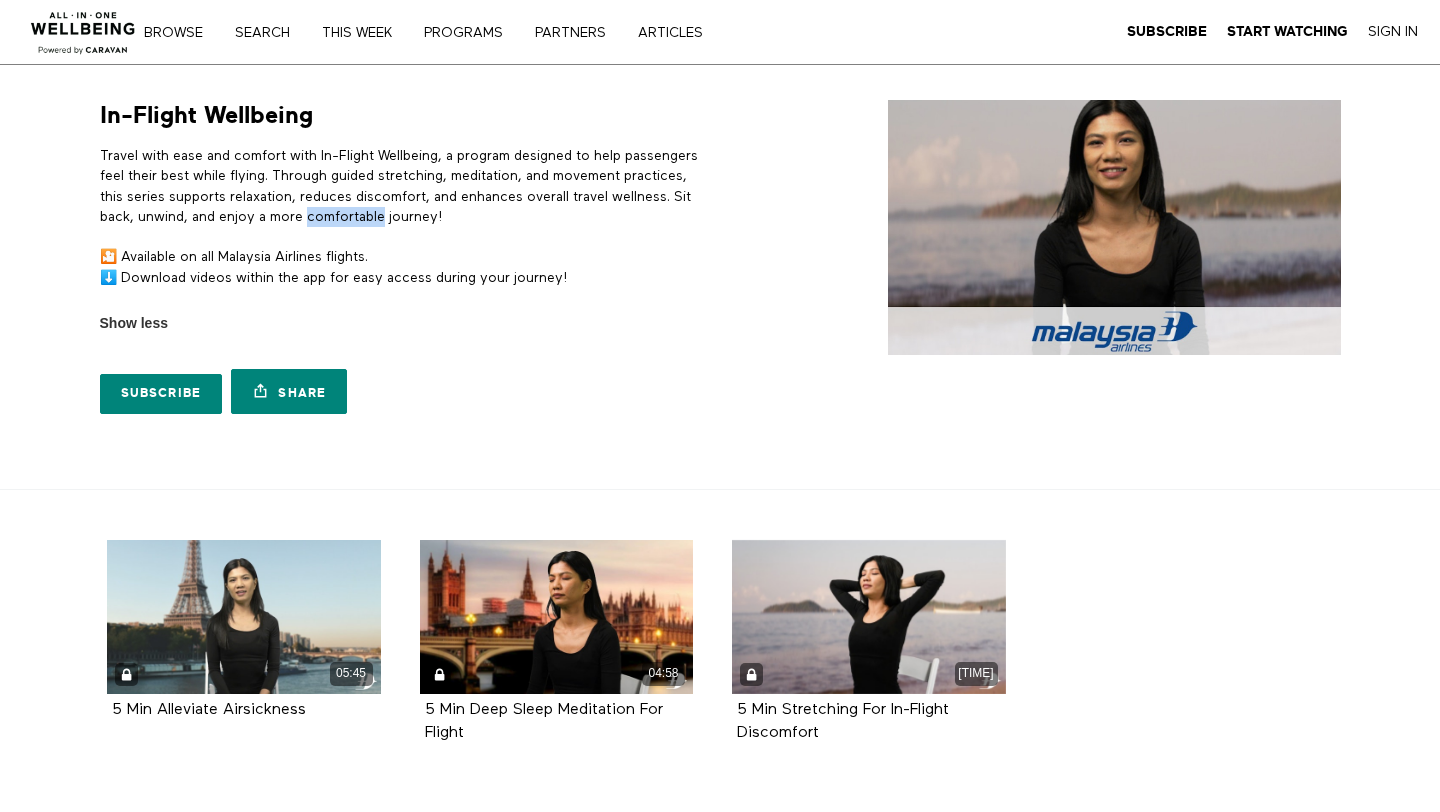 click on "Travel with ease and comfort with In-Flight Wellbeing, a program designed to help passengers feel their best while flying. Through guided stretching, meditation, and movement practices, this series supports relaxation, reduces discomfort, and enhances overall travel wellness. Sit back, unwind, and enjoy a more comfortable journey!" at bounding box center [406, 186] 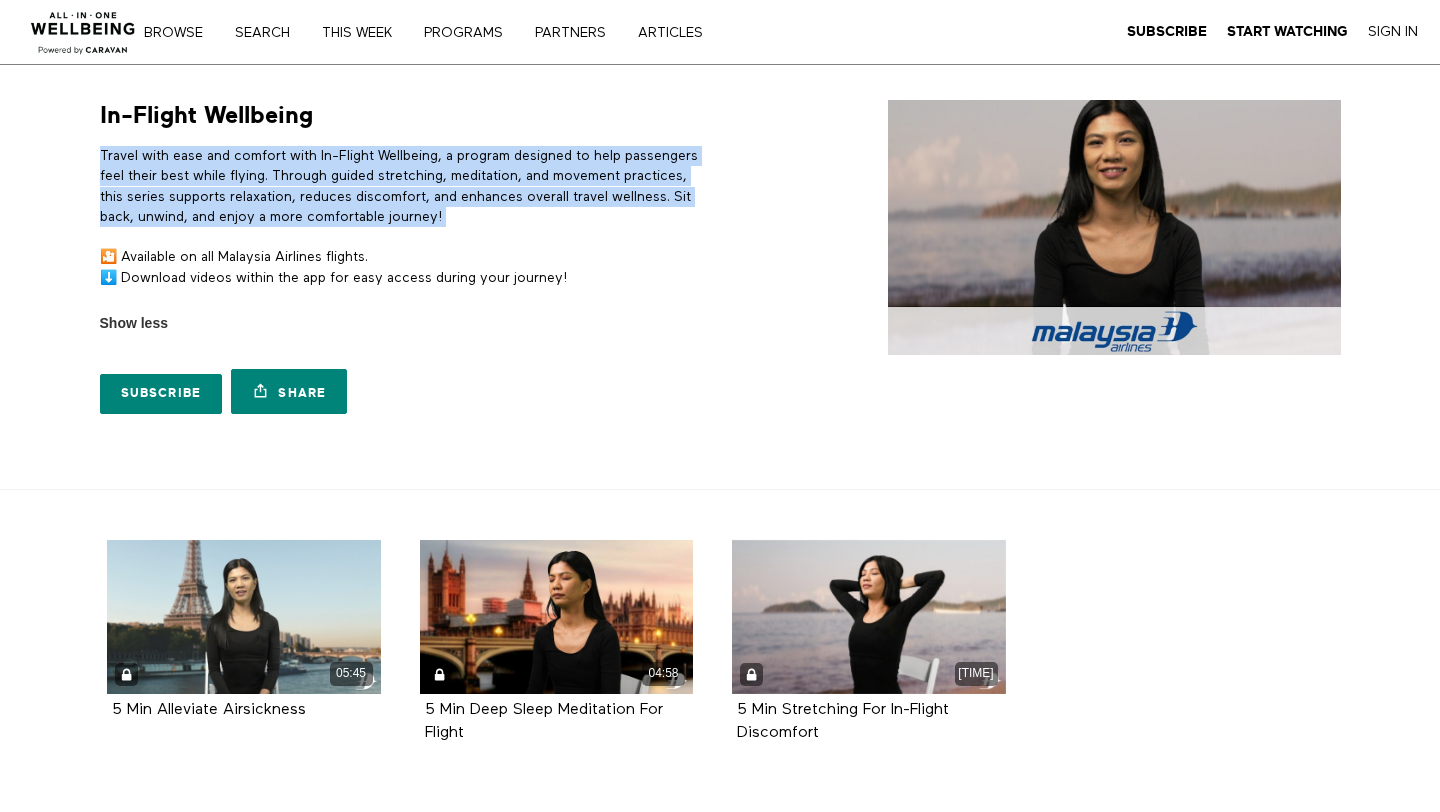 click on "Travel with ease and comfort with In-Flight Wellbeing, a program designed to help passengers feel their best while flying. Through guided stretching, meditation, and movement practices, this series supports relaxation, reduces discomfort, and enhances overall travel wellness. Sit back, unwind, and enjoy a more comfortable journey!" at bounding box center (406, 186) 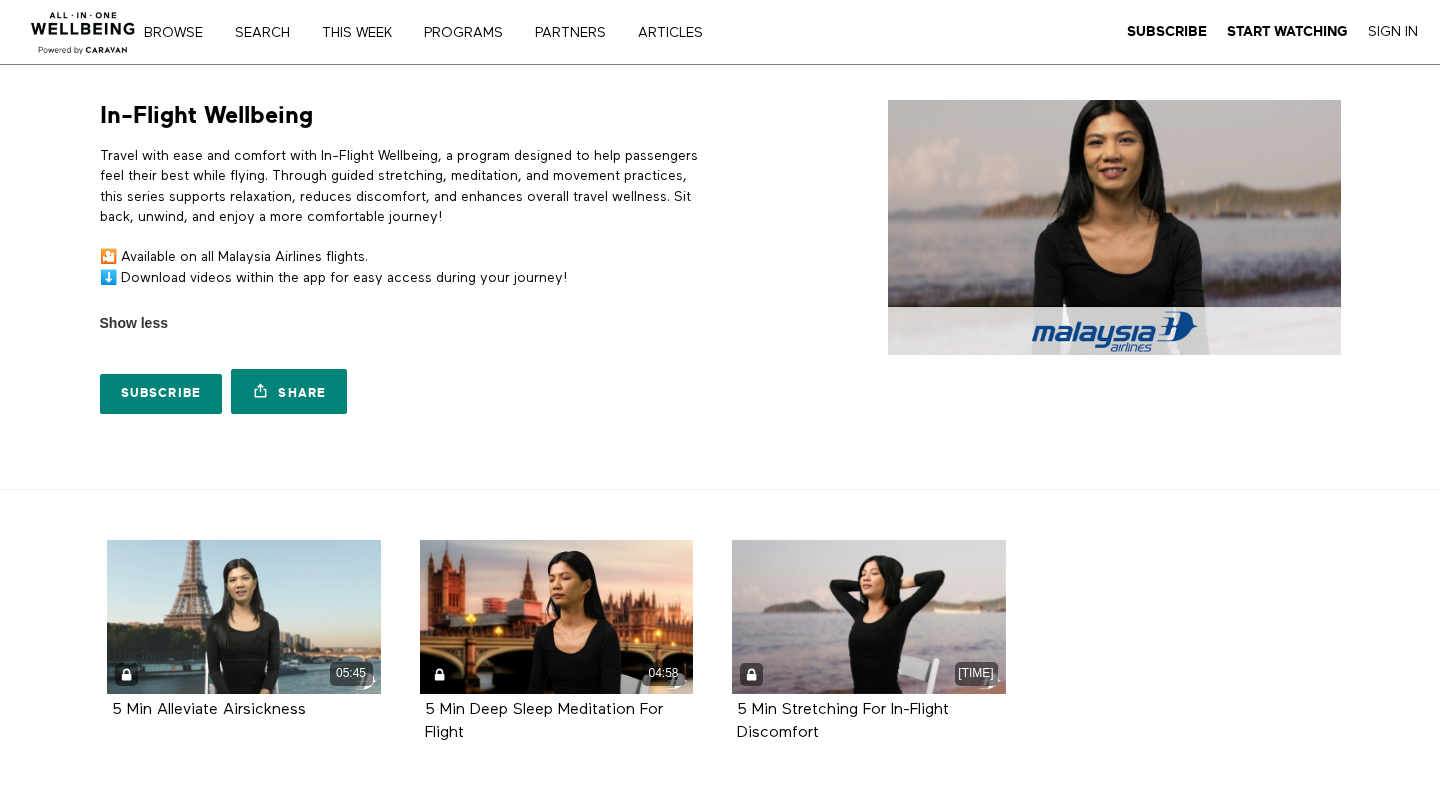 click on "🎦 Available on all Malaysia Airlines flights.
⬇️ Download videos within the app for easy access during your journey!" at bounding box center [406, 267] 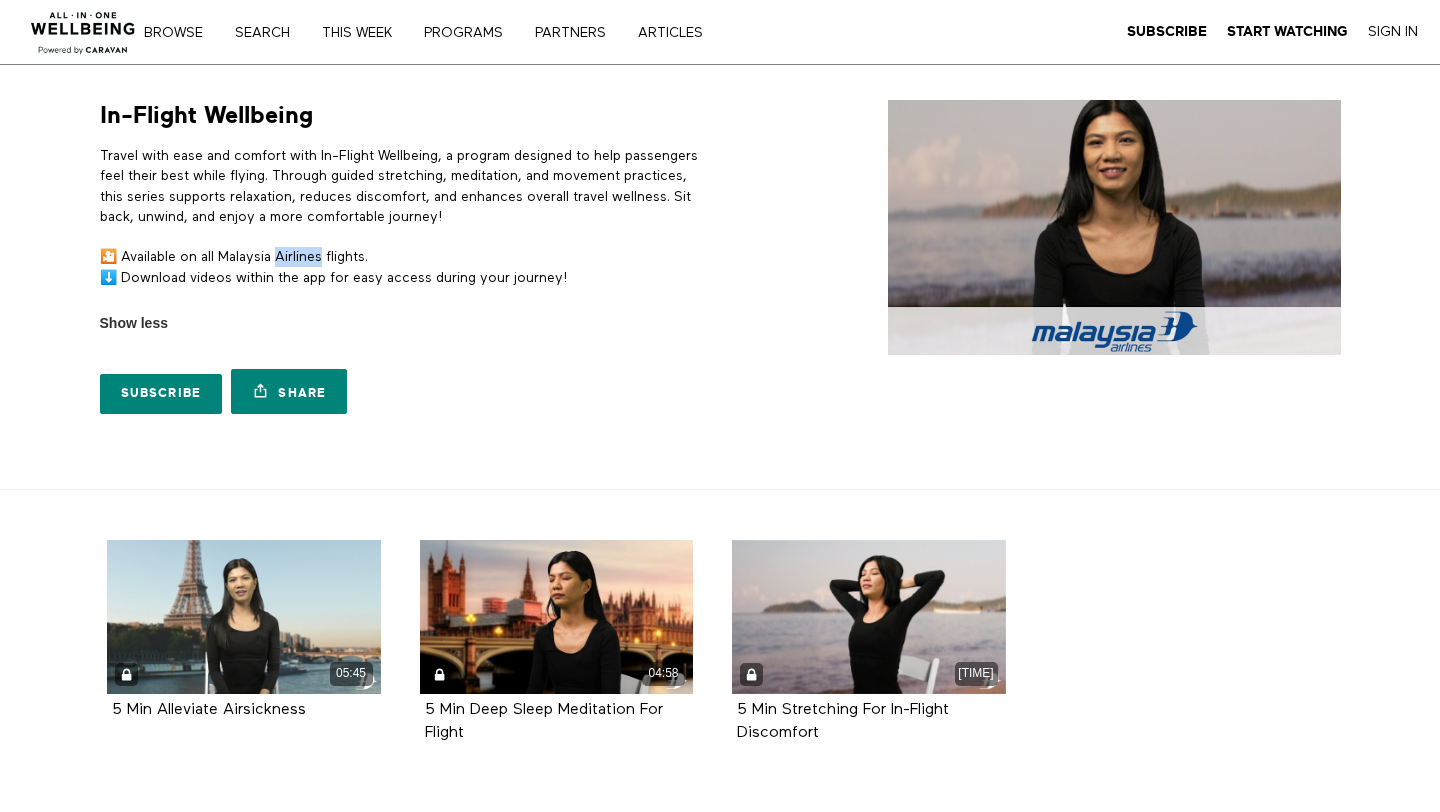 click on "🎦 Available on all Malaysia Airlines flights.
⬇️ Download videos within the app for easy access during your journey!" at bounding box center [406, 267] 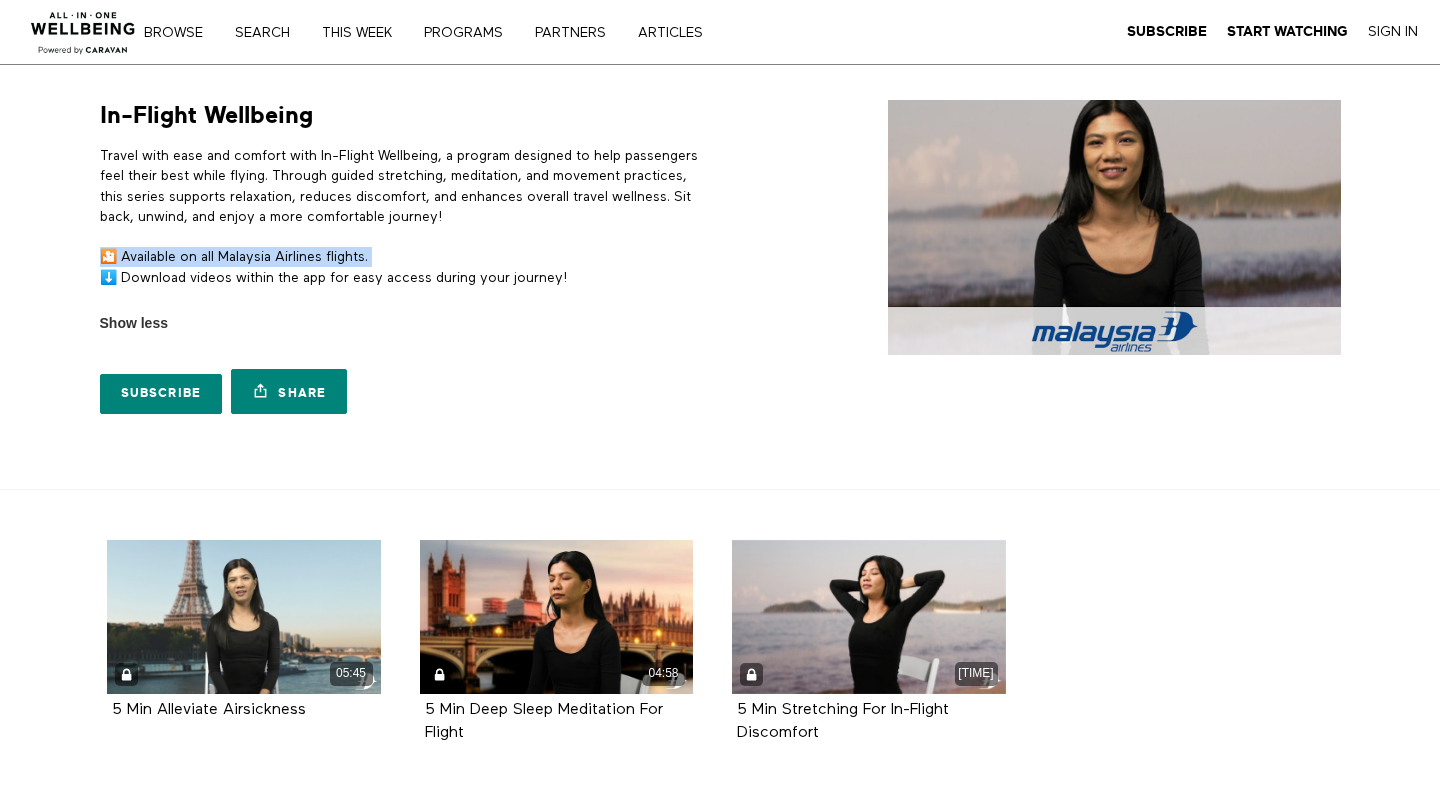 click on "🎦 Available on all Malaysia Airlines flights.
⬇️ Download videos within the app for easy access during your journey!" at bounding box center [406, 267] 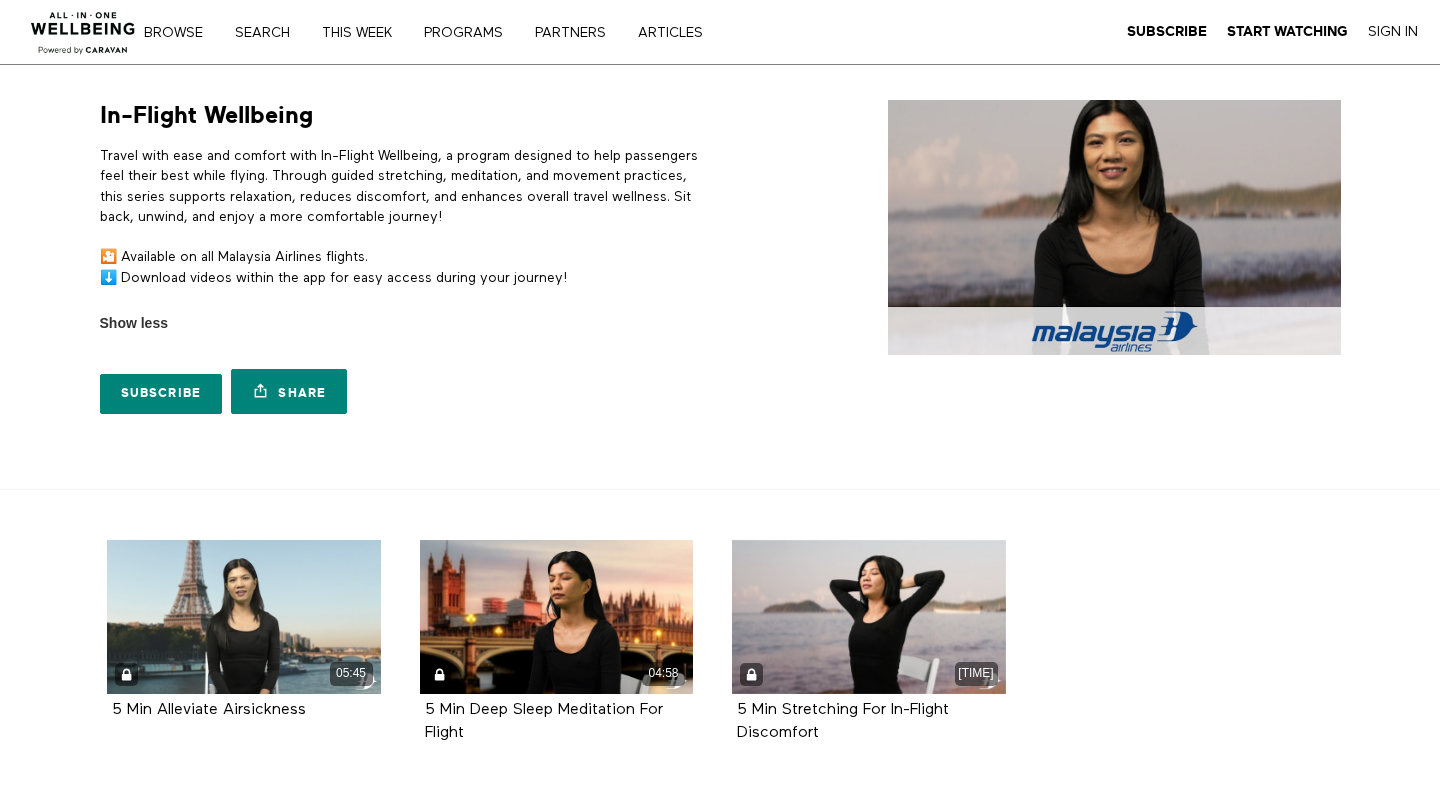 click on "🎦 Available on all Malaysia Airlines flights.
⬇️ Download videos within the app for easy access during your journey!" at bounding box center (406, 267) 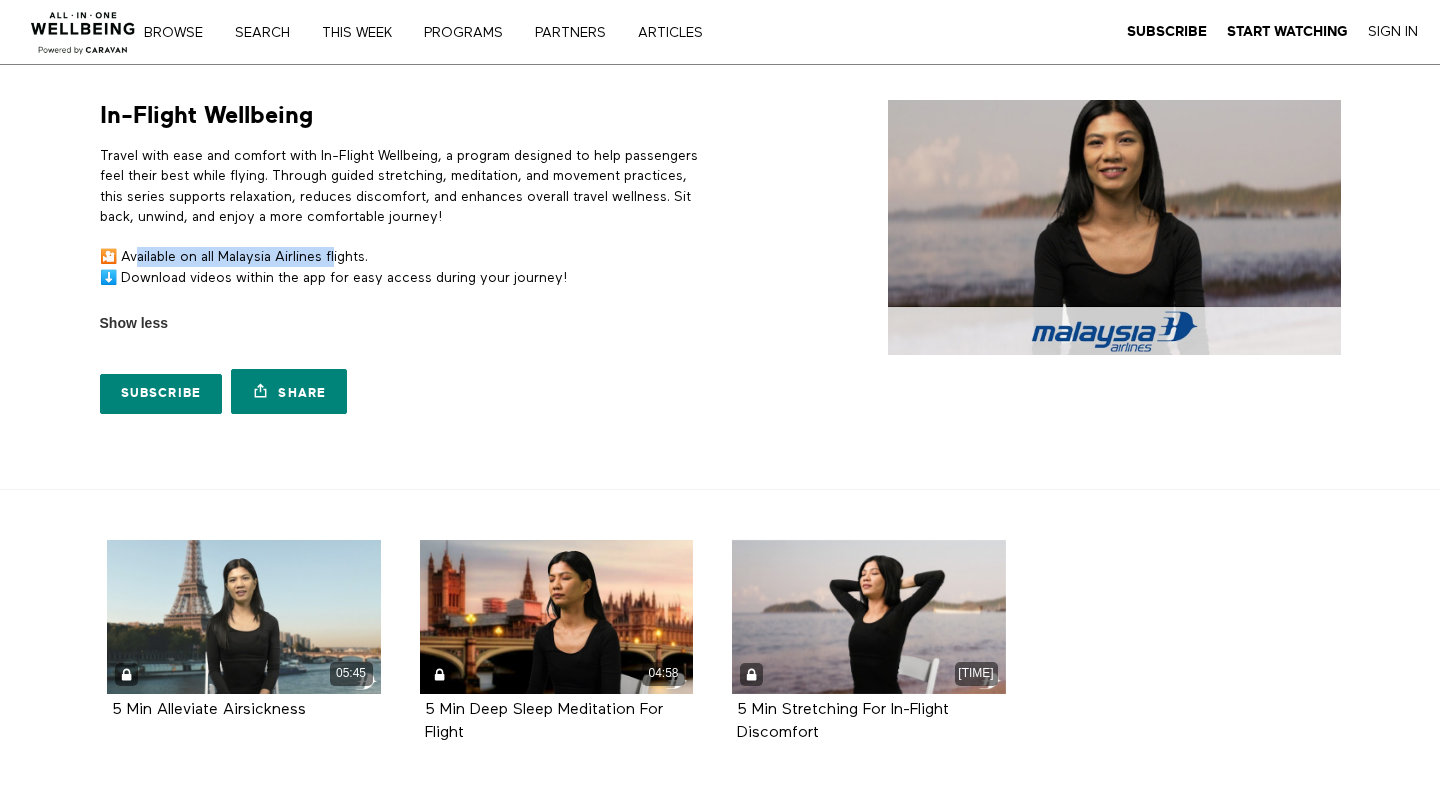 drag, startPoint x: 136, startPoint y: 255, endPoint x: 335, endPoint y: 253, distance: 199.01006 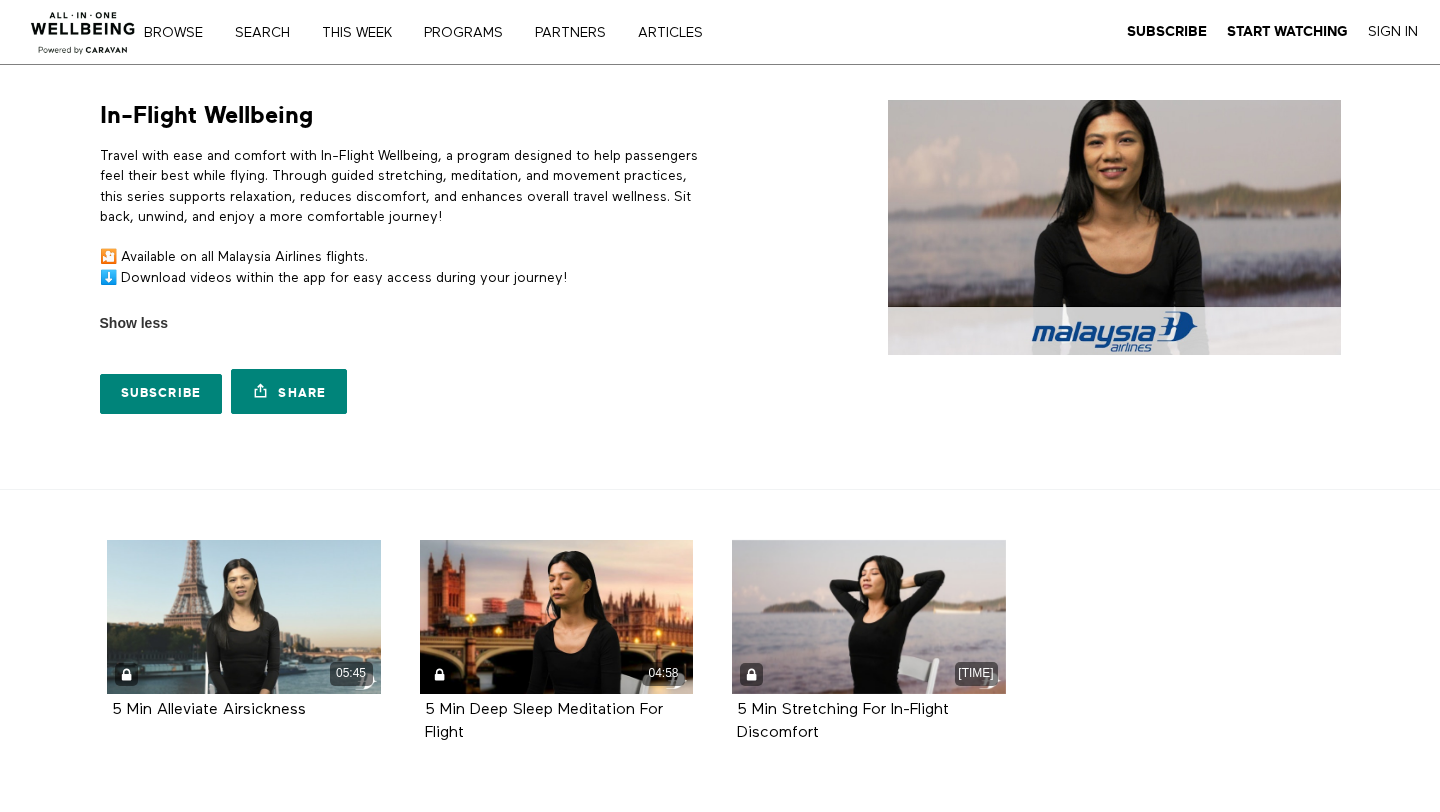 click on "🎦 Available on all Malaysia Airlines flights.
⬇️ Download videos within the app for easy access during your journey!" at bounding box center (406, 267) 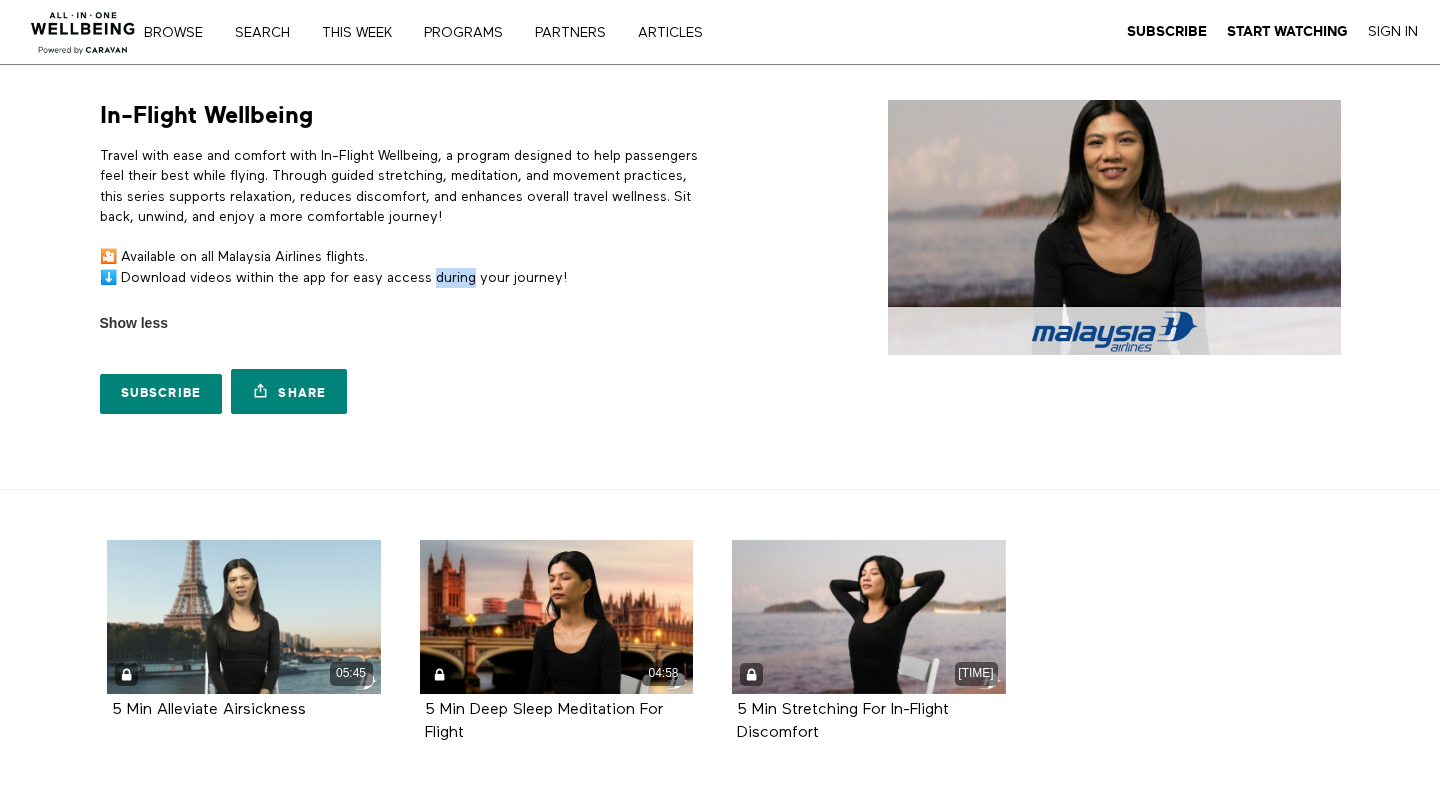 click on "🎦 Available on all Malaysia Airlines flights.
⬇️ Download videos within the app for easy access during your journey!" at bounding box center (406, 267) 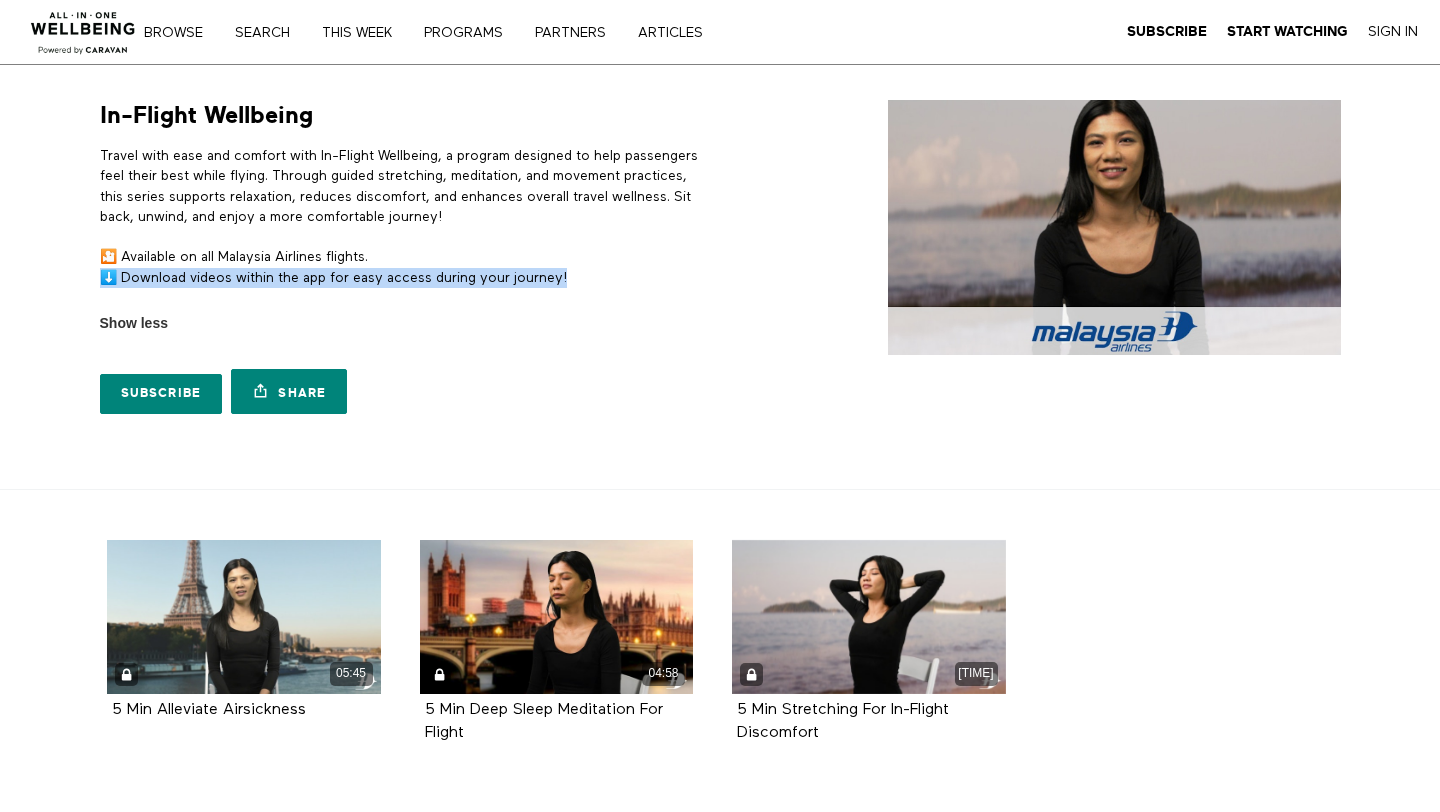 click on "🎦 Available on all Malaysia Airlines flights.
⬇️ Download videos within the app for easy access during your journey!" at bounding box center [406, 267] 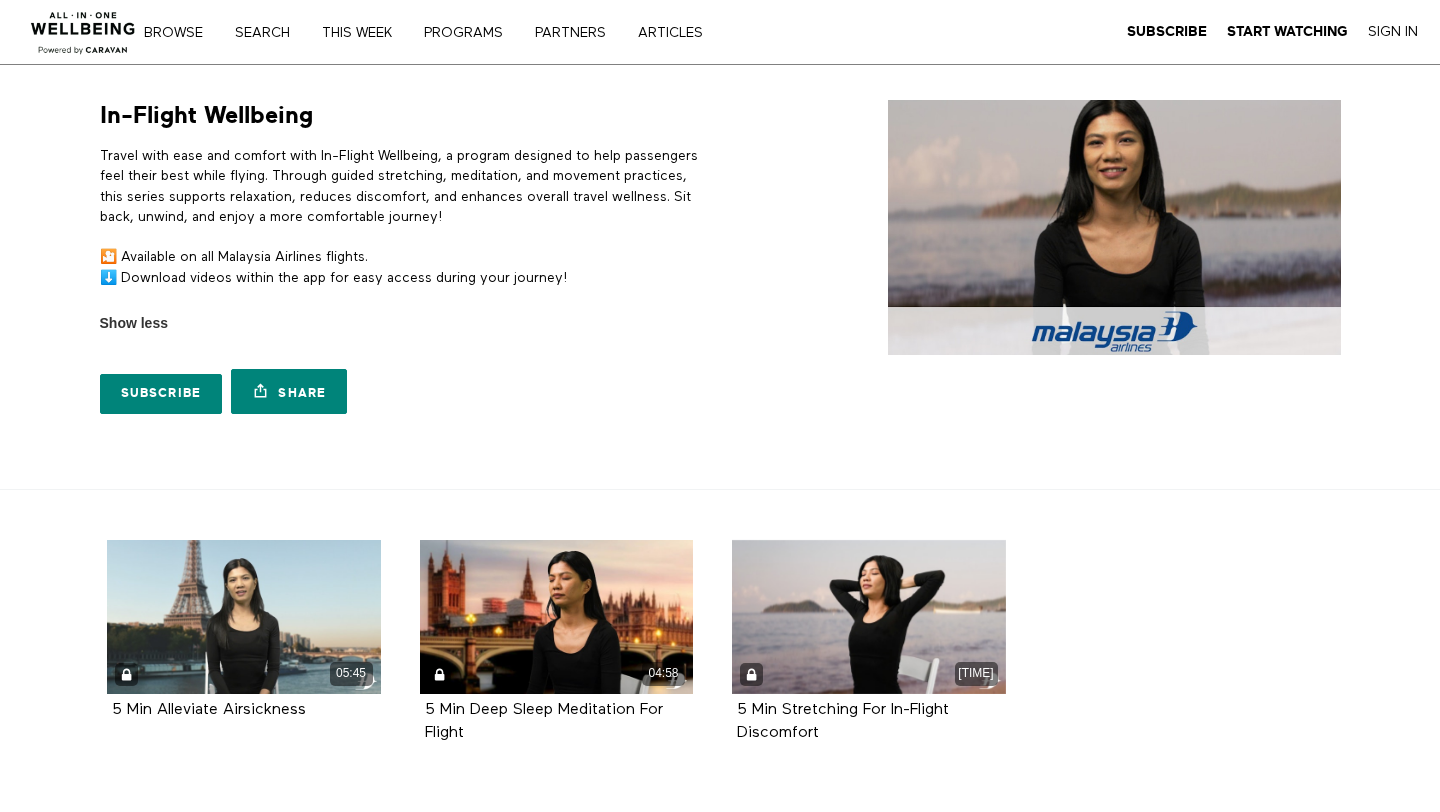 click on "Travel with ease and comfort with In-Flight Wellbeing, a program designed to help passengers feel their best while flying. Through guided stretching, meditation, and movement practices, this series supports relaxation, reduces discomfort, and enhances overall travel wellness. Sit back, unwind, and enjoy a more comfortable journey!
🎦 Available on all Malaysia Airlines flights.
⬇️ Download videos within the app for easy access during your journey!" at bounding box center (406, 227) 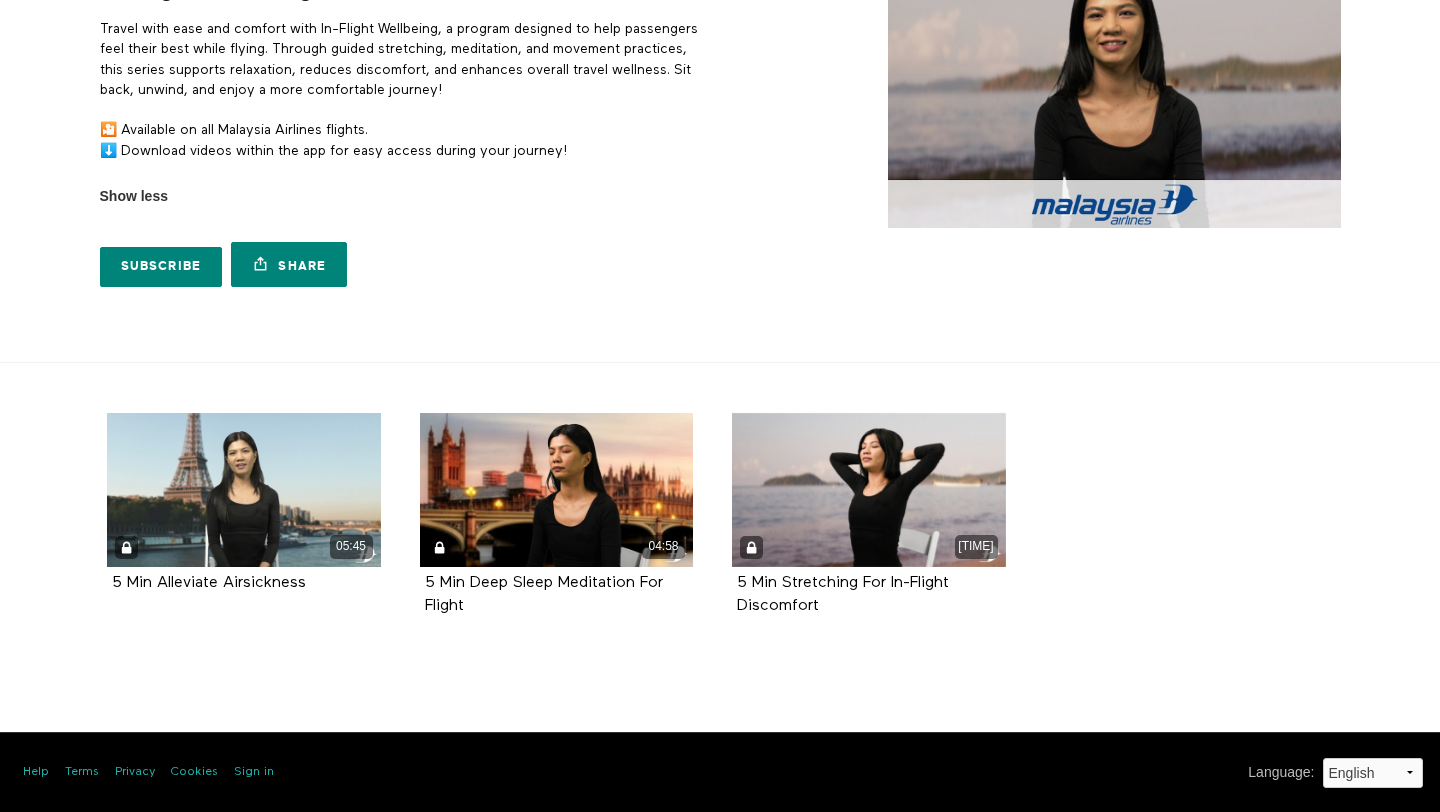 scroll, scrollTop: 0, scrollLeft: 0, axis: both 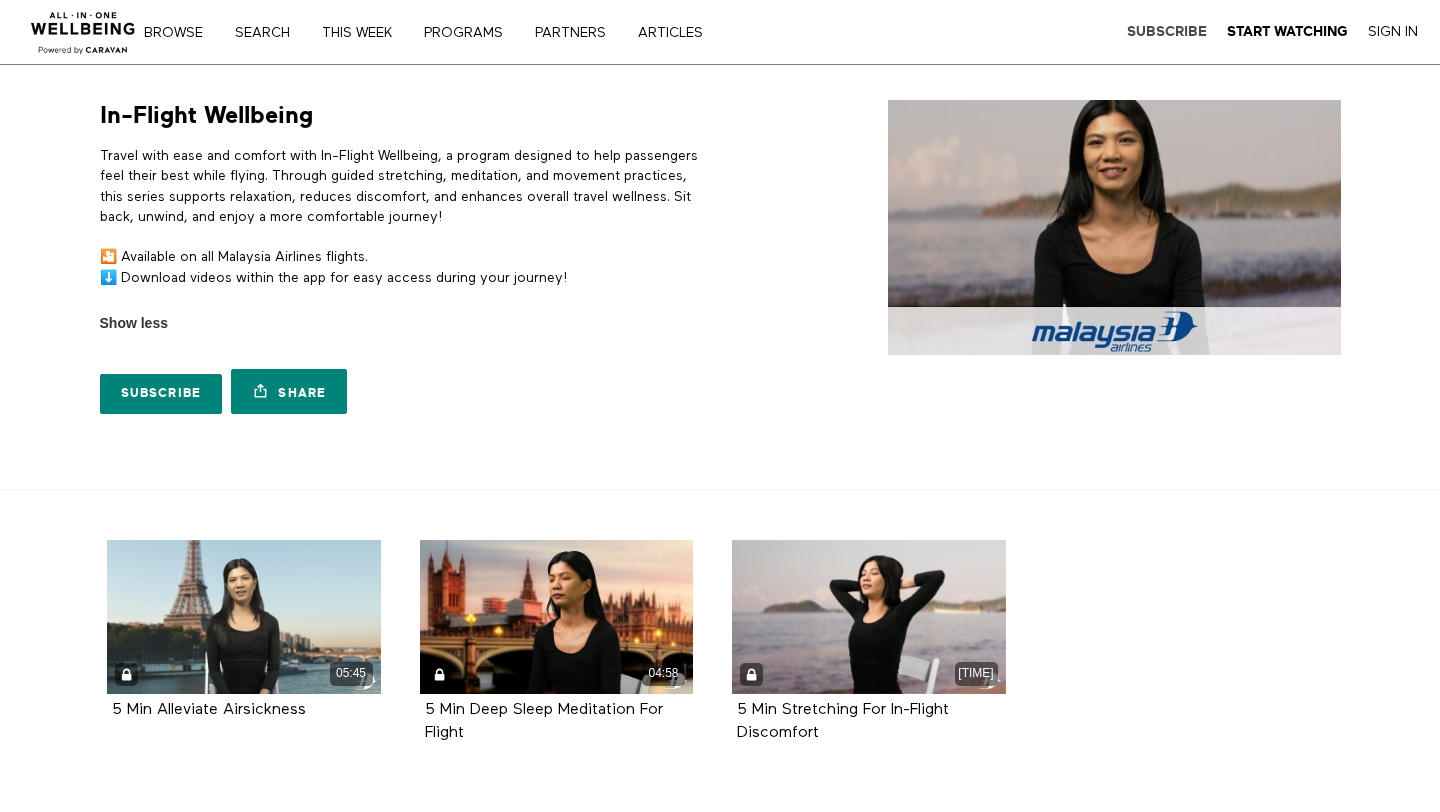 click on "Subscribe" at bounding box center (1167, 31) 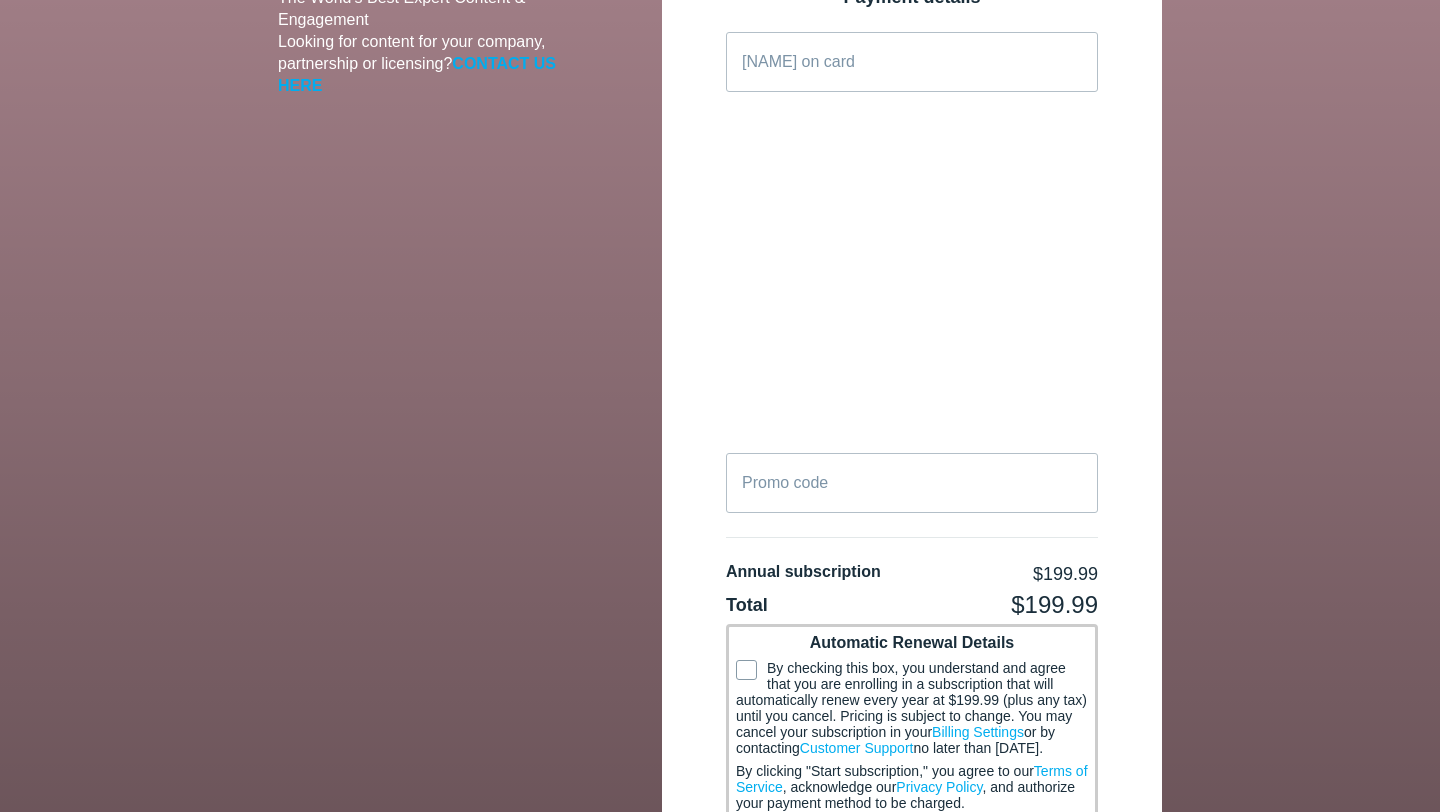 scroll, scrollTop: 0, scrollLeft: 0, axis: both 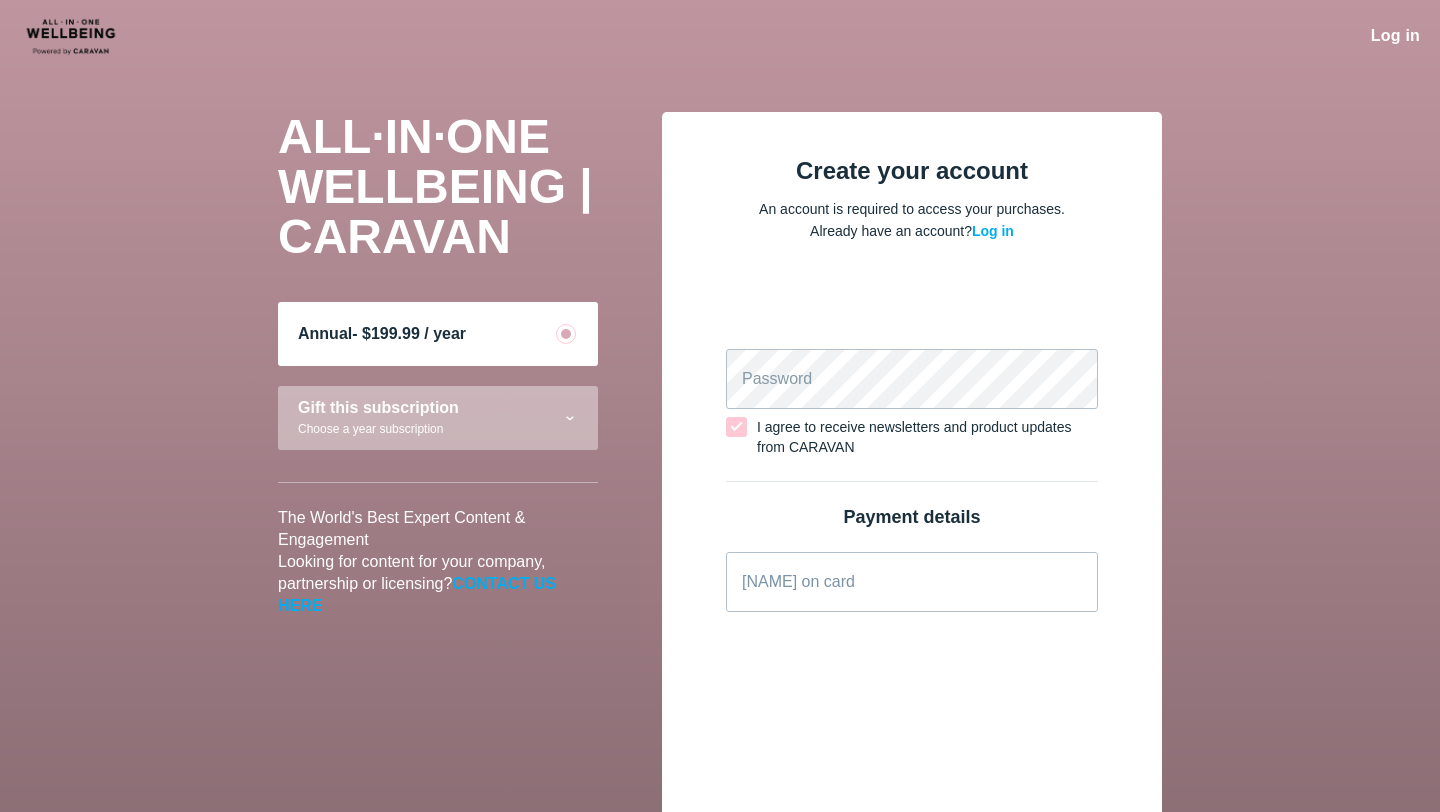 click at bounding box center [92, 36] 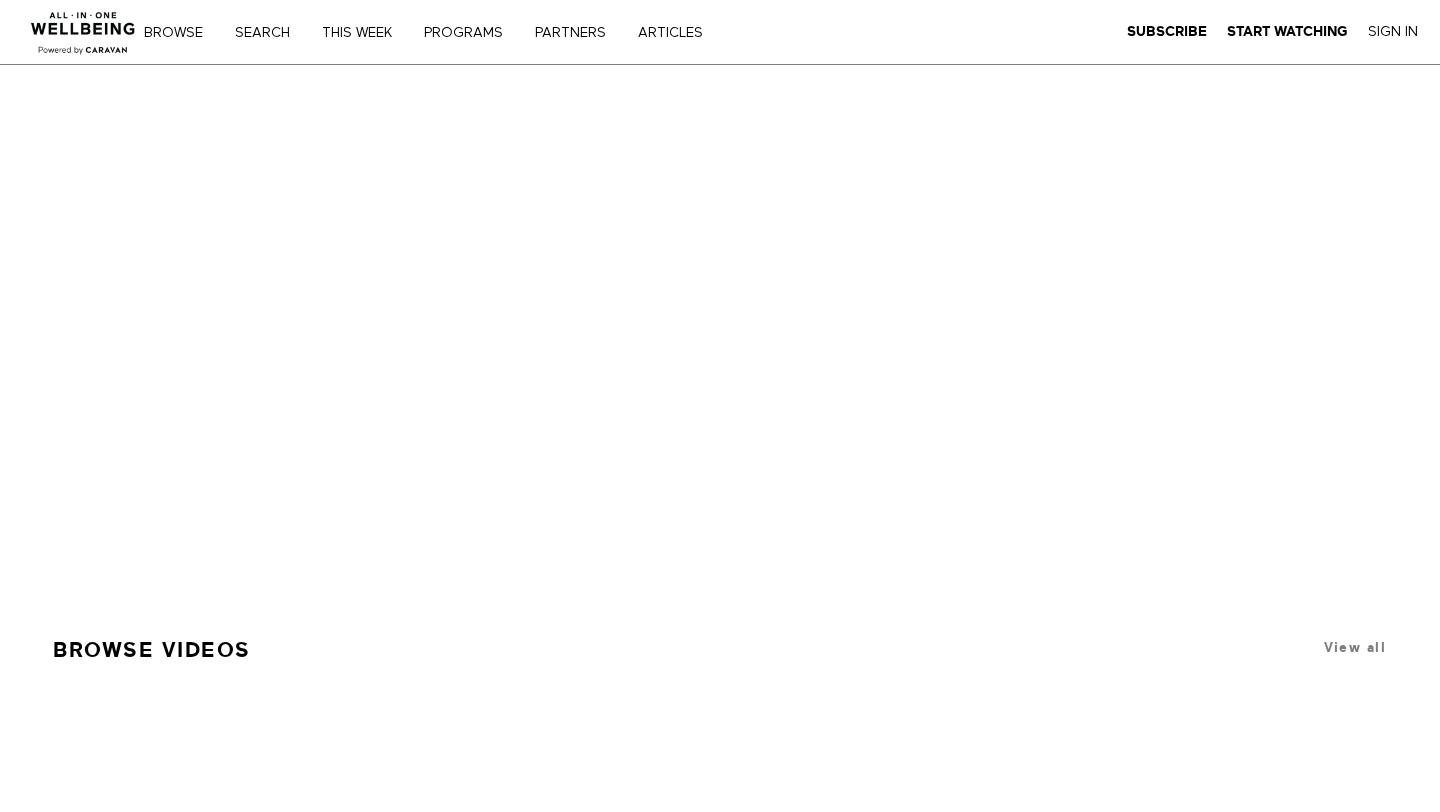 scroll, scrollTop: 0, scrollLeft: 0, axis: both 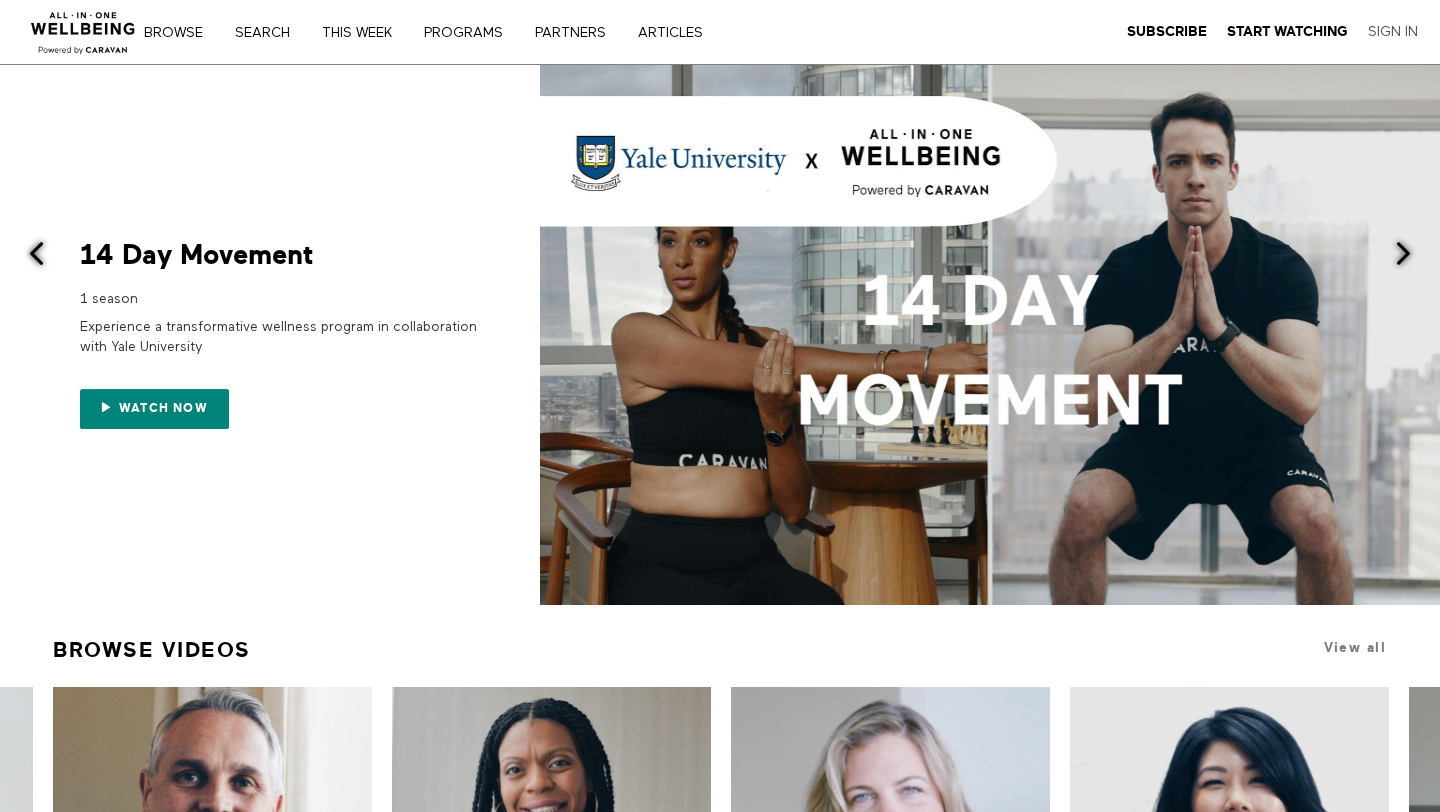 click on "Sign In" at bounding box center [1393, 32] 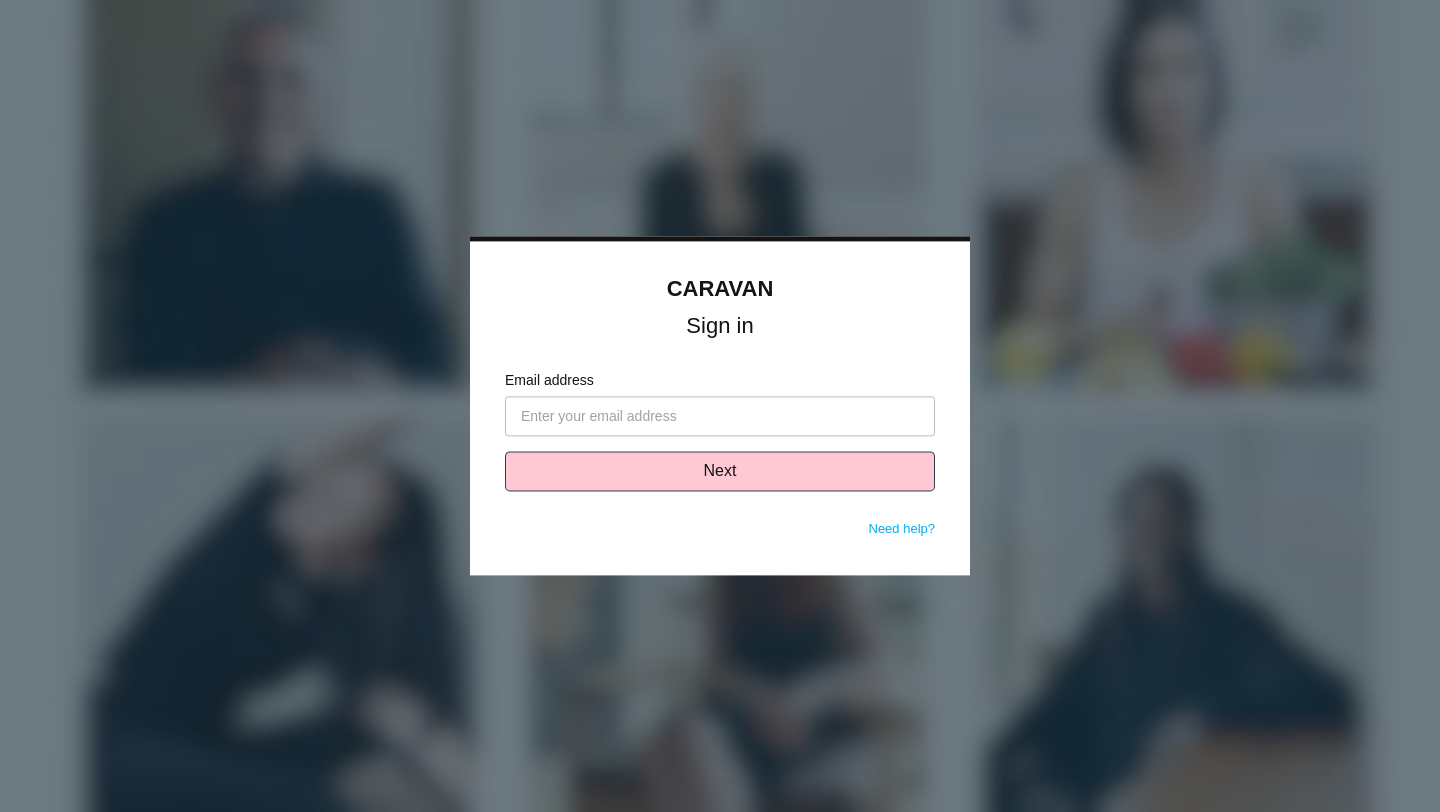 scroll, scrollTop: 0, scrollLeft: 0, axis: both 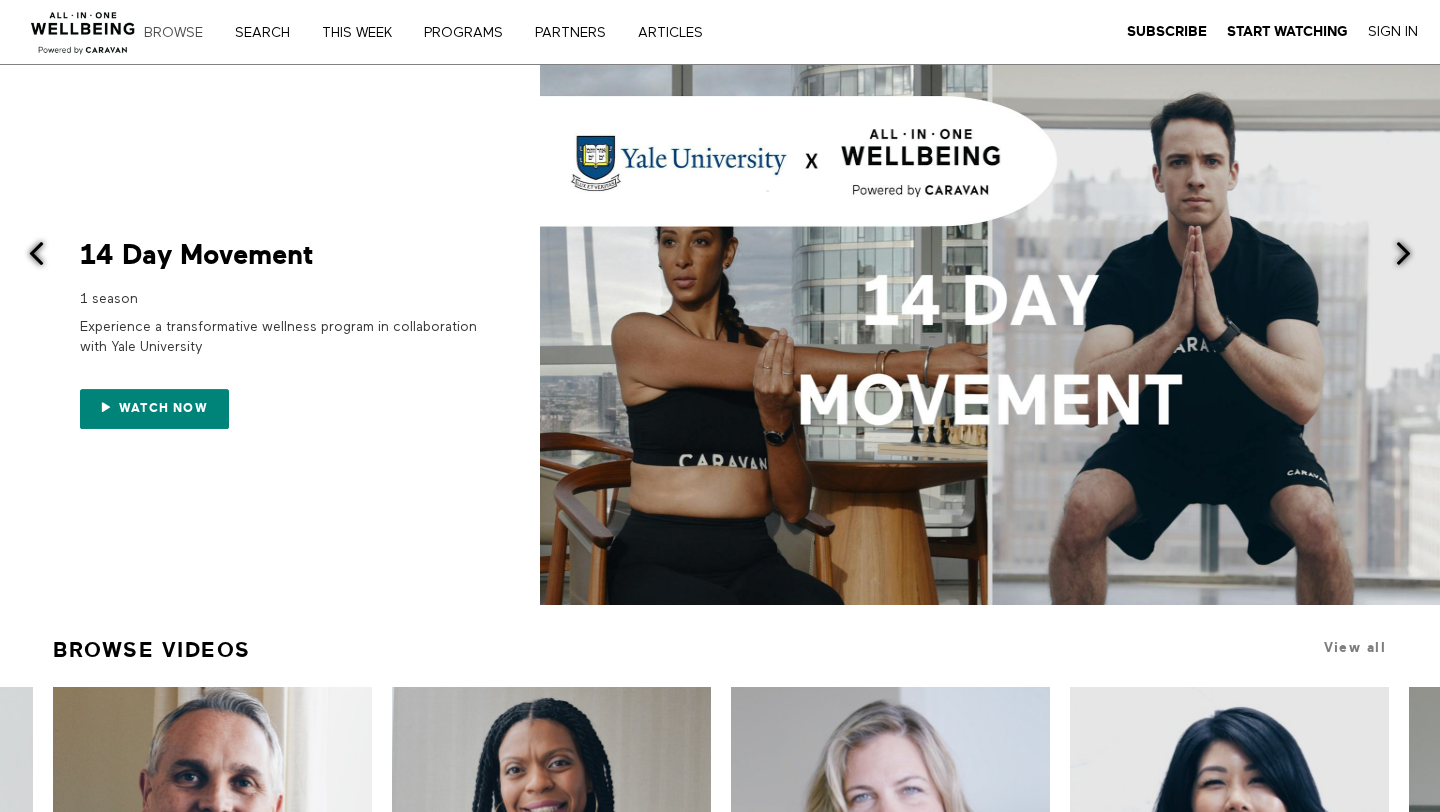click on "Browse" at bounding box center (180, 33) 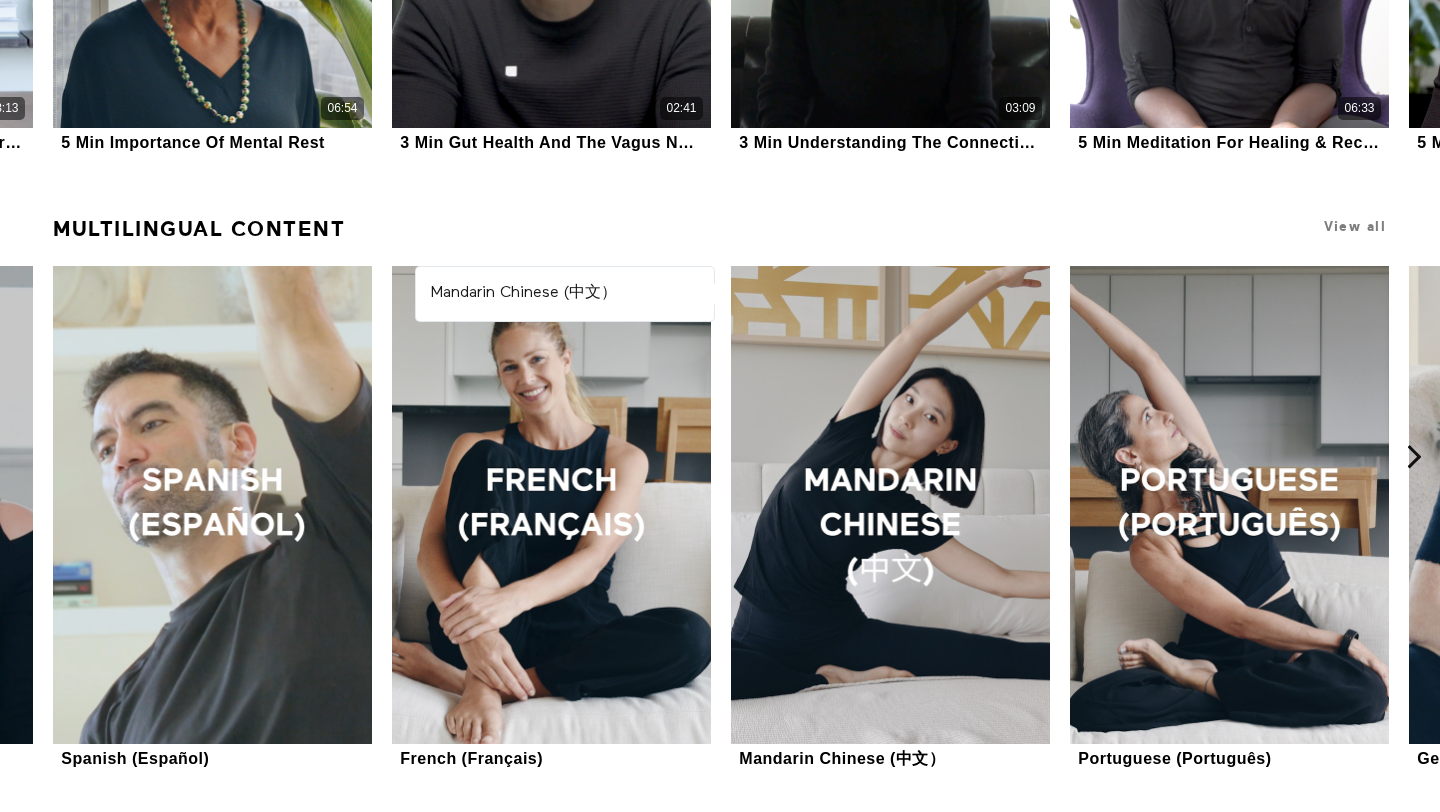 scroll, scrollTop: 1536, scrollLeft: 0, axis: vertical 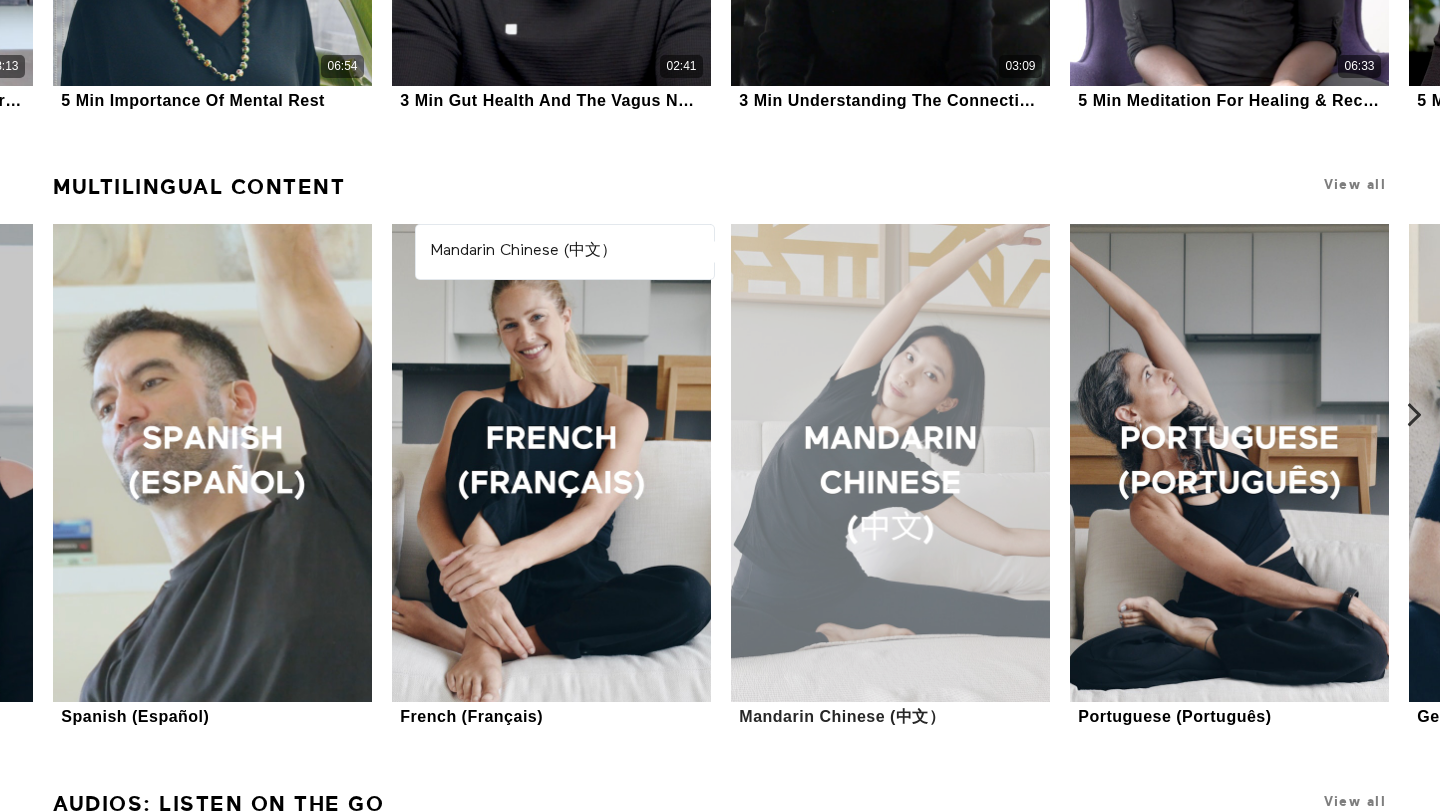 click at bounding box center (890, 463) 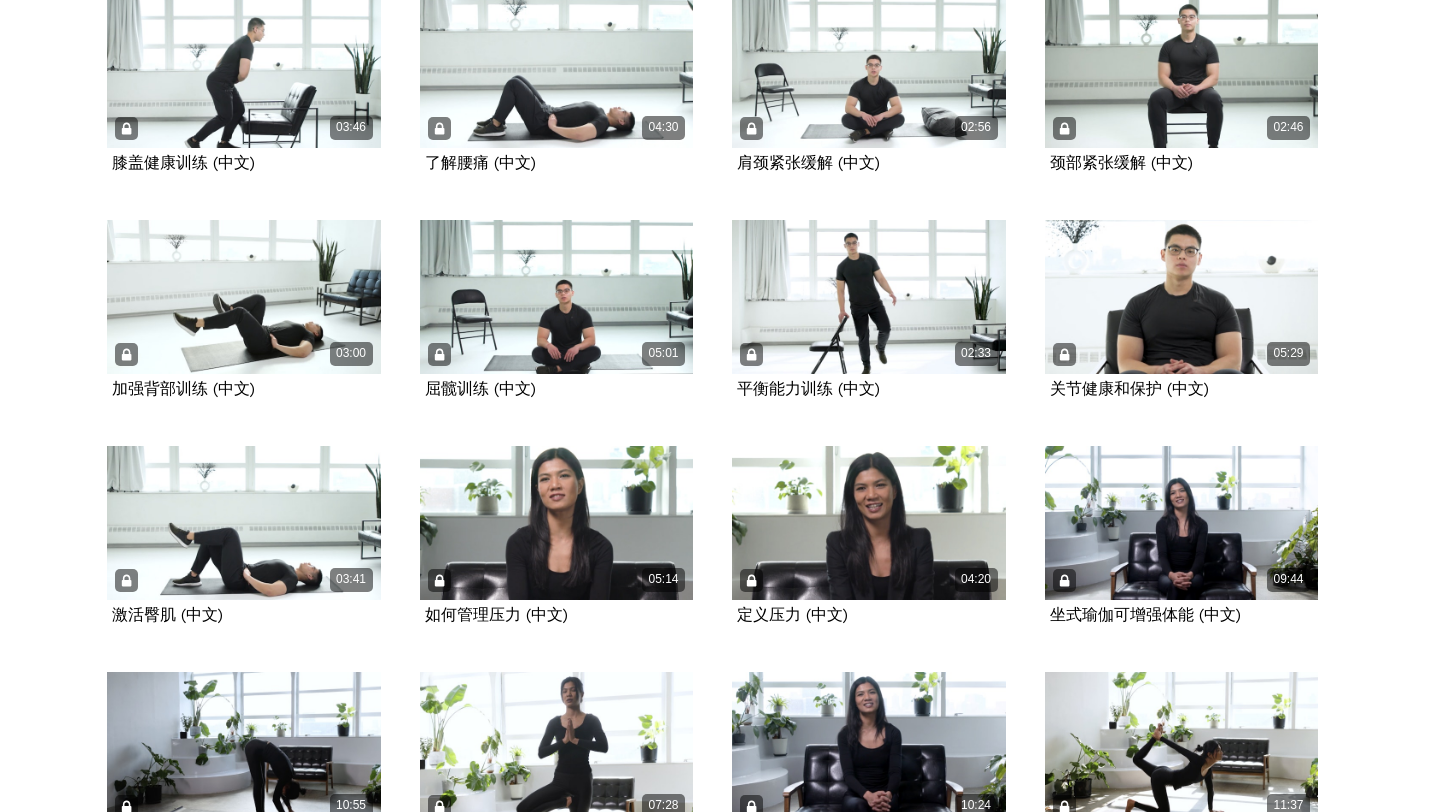 scroll, scrollTop: 1201, scrollLeft: 0, axis: vertical 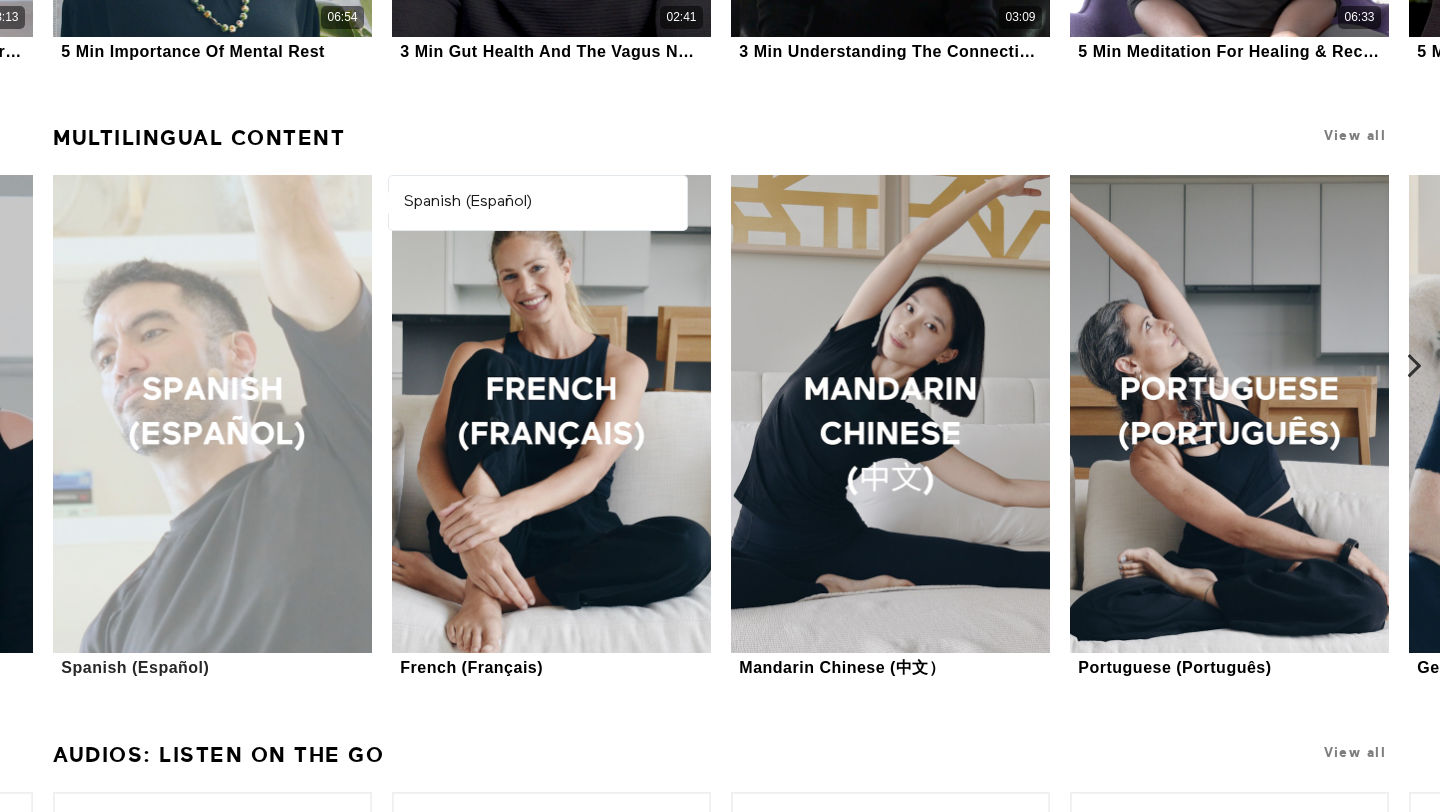 click at bounding box center (212, 414) 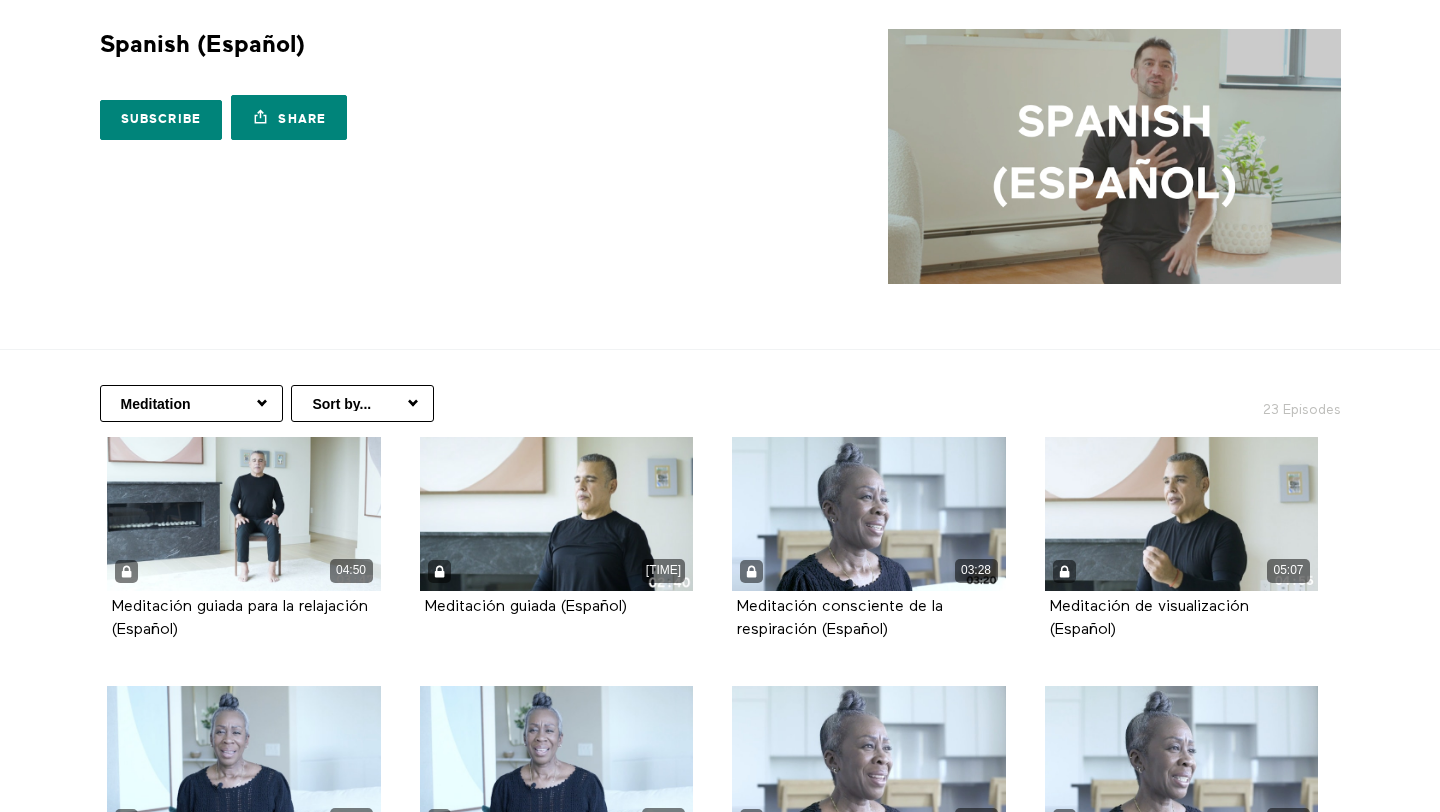 scroll, scrollTop: 0, scrollLeft: 0, axis: both 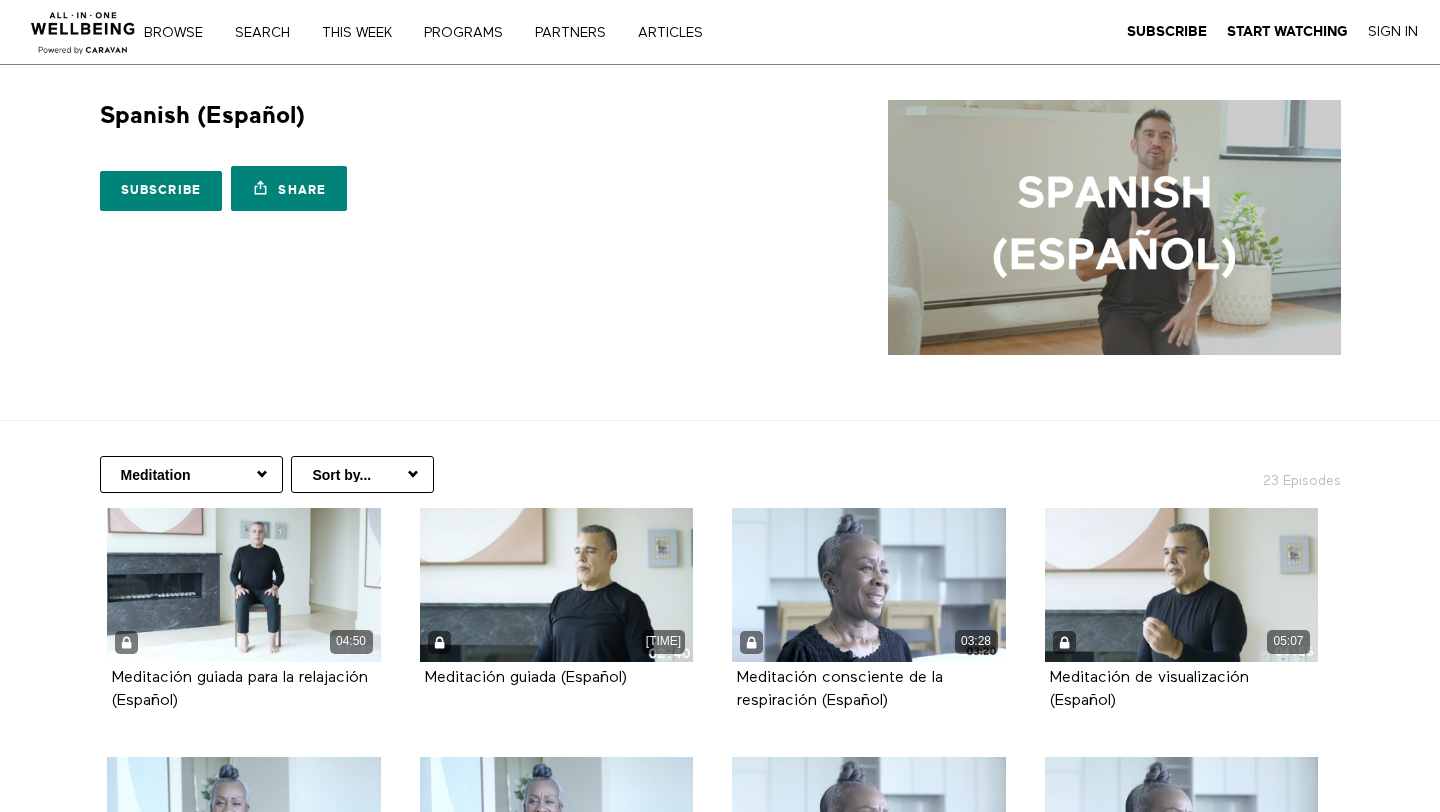 click at bounding box center (1114, 227) 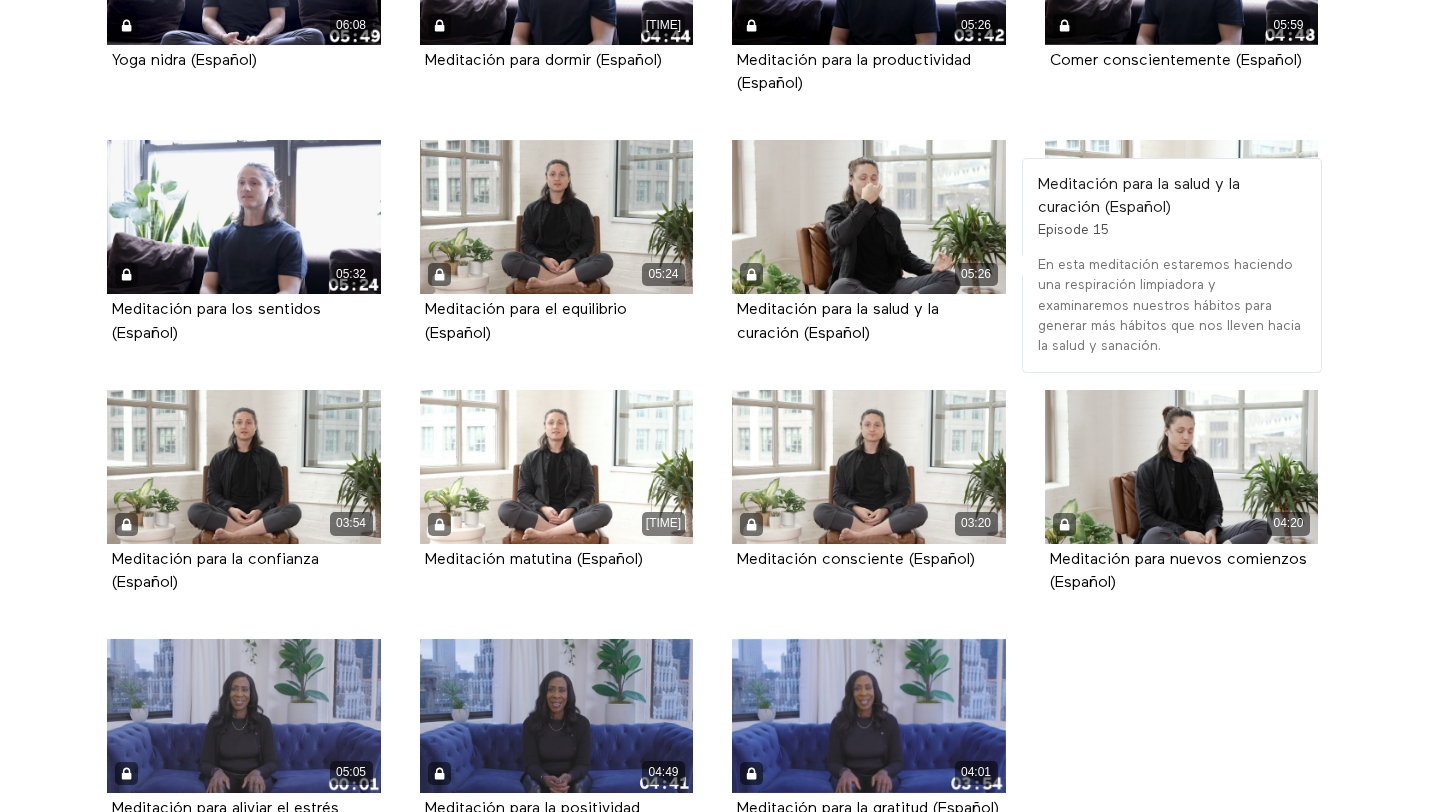 scroll, scrollTop: 1342, scrollLeft: 0, axis: vertical 